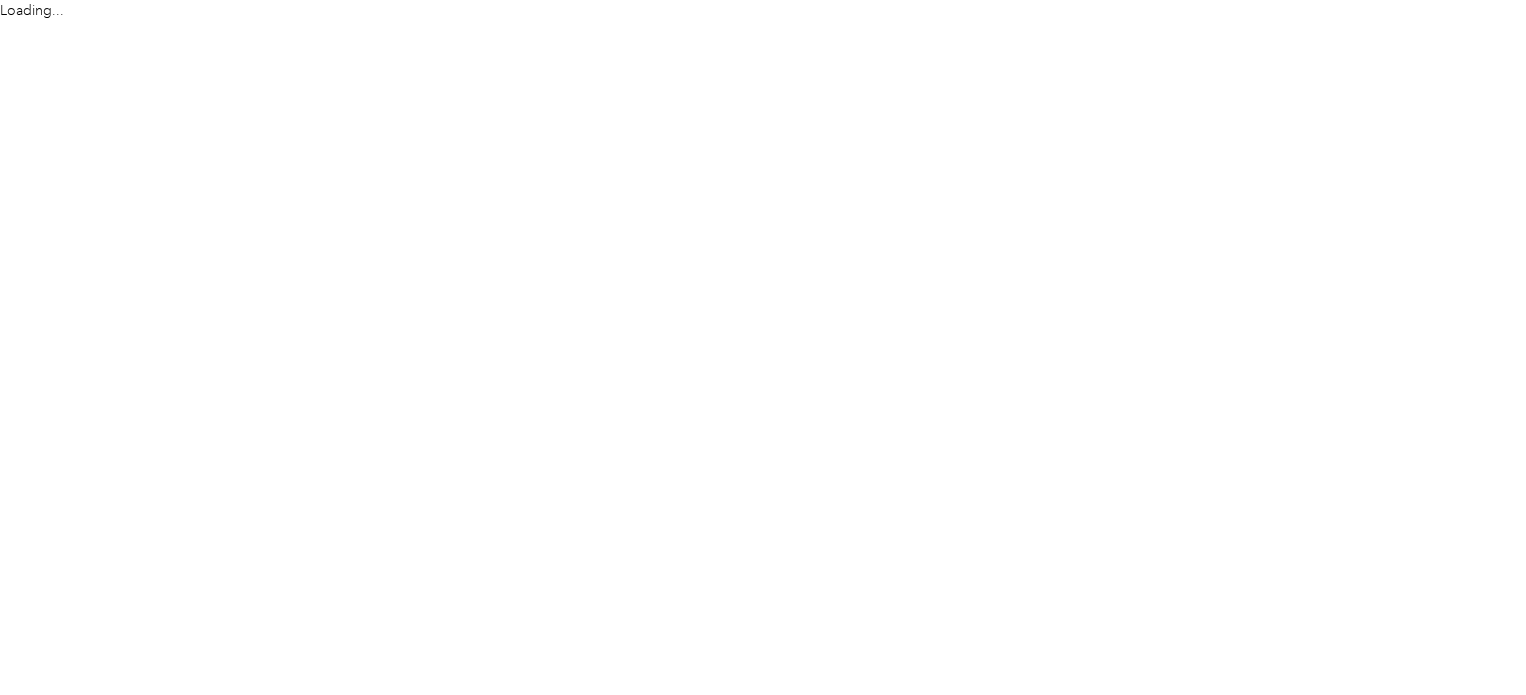 scroll, scrollTop: 0, scrollLeft: 0, axis: both 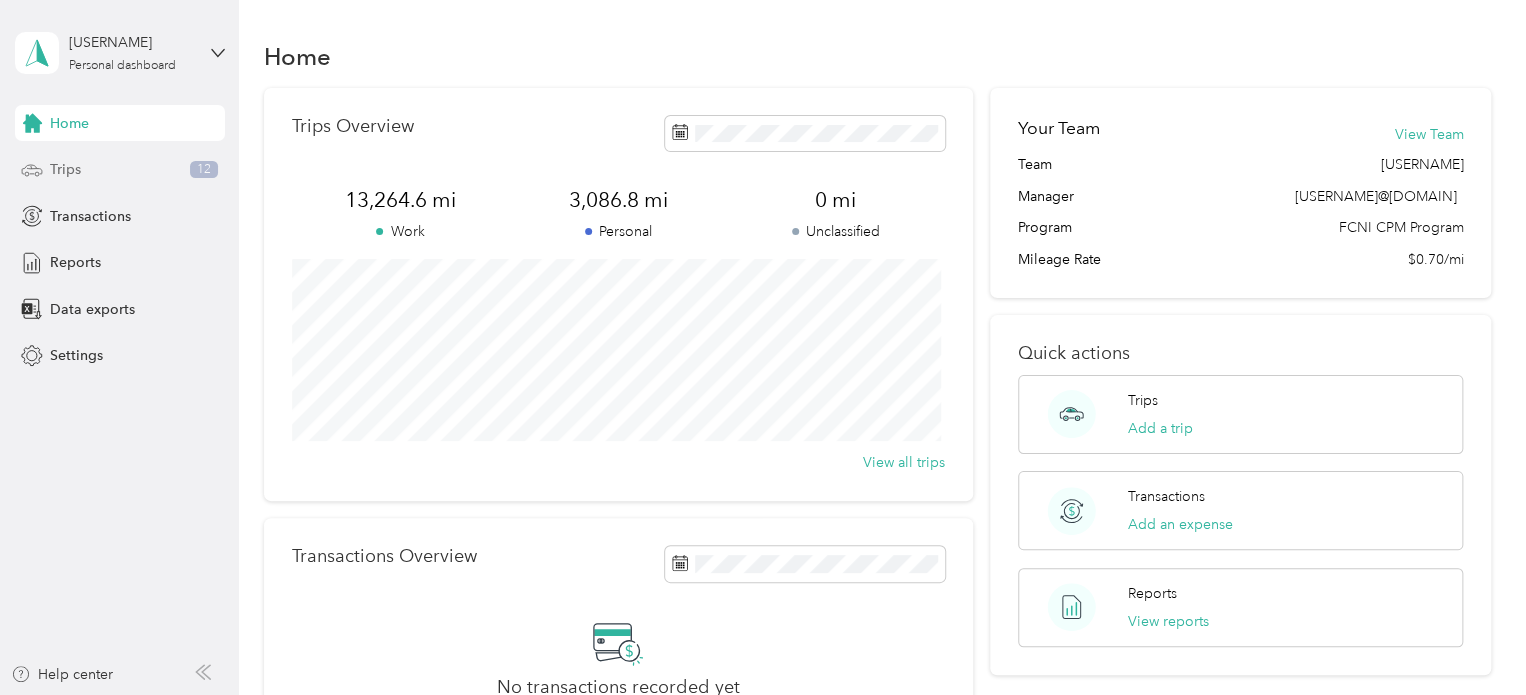 click on "Trips 12" at bounding box center [120, 170] 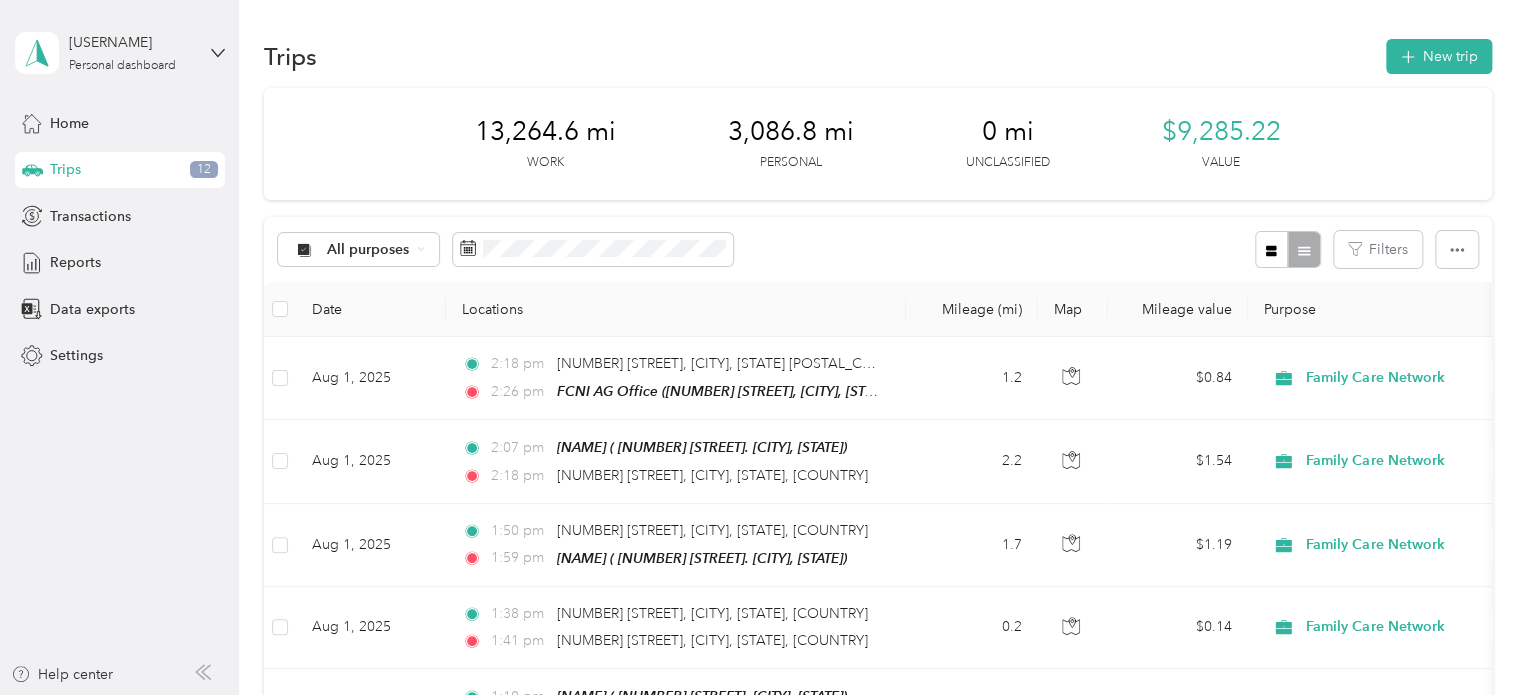 click on "[USERNAME] Personal dashboard Home Trips [NUMBER] Transactions Reports Data exports Settings   Help center" at bounding box center (119, 347) 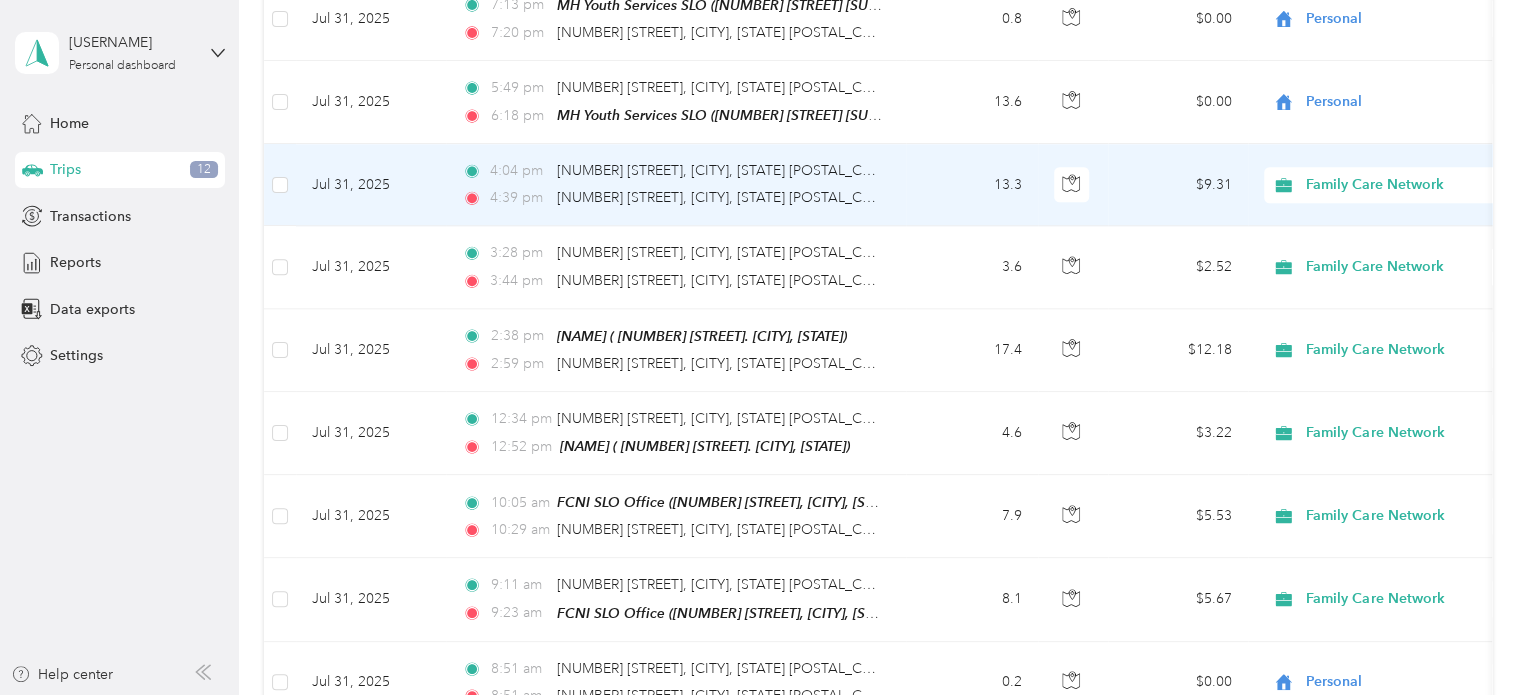 scroll, scrollTop: 1200, scrollLeft: 0, axis: vertical 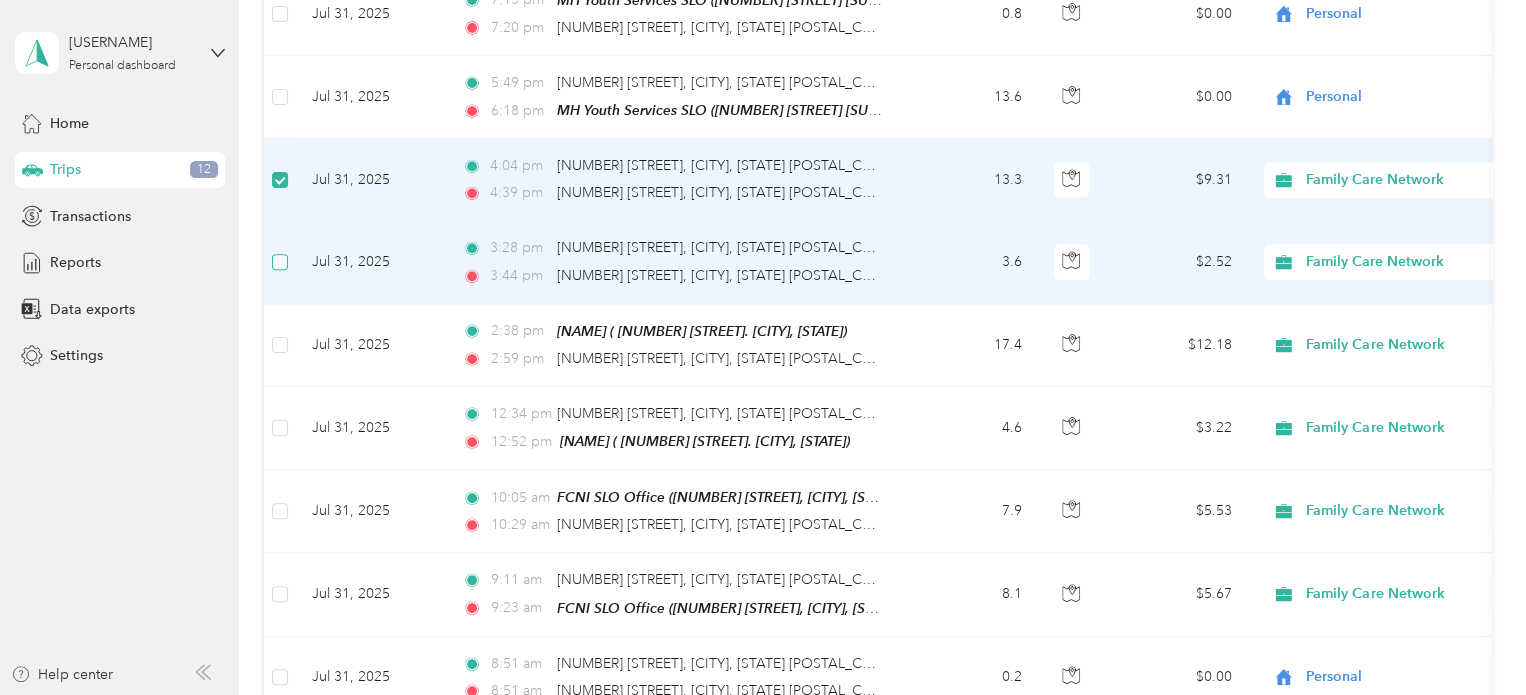 click at bounding box center (280, 262) 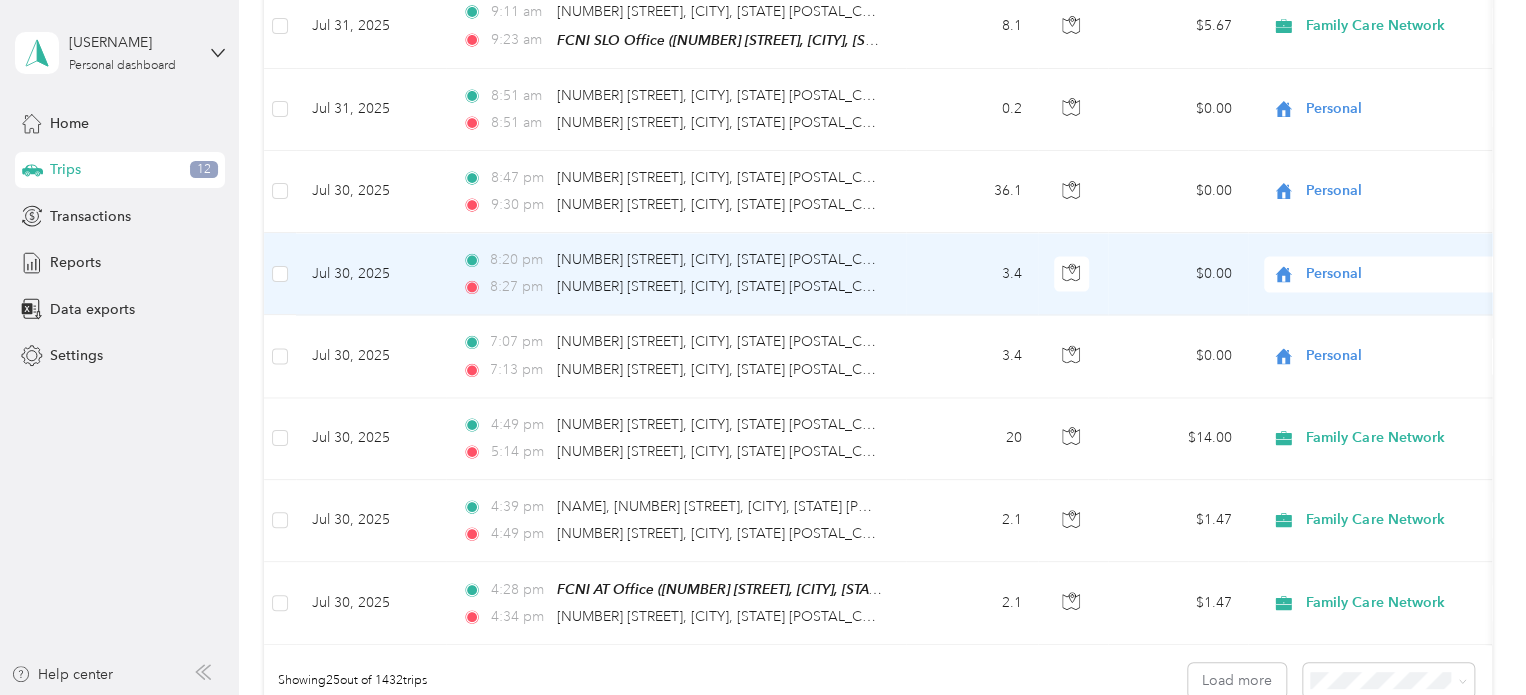scroll, scrollTop: 1998, scrollLeft: 0, axis: vertical 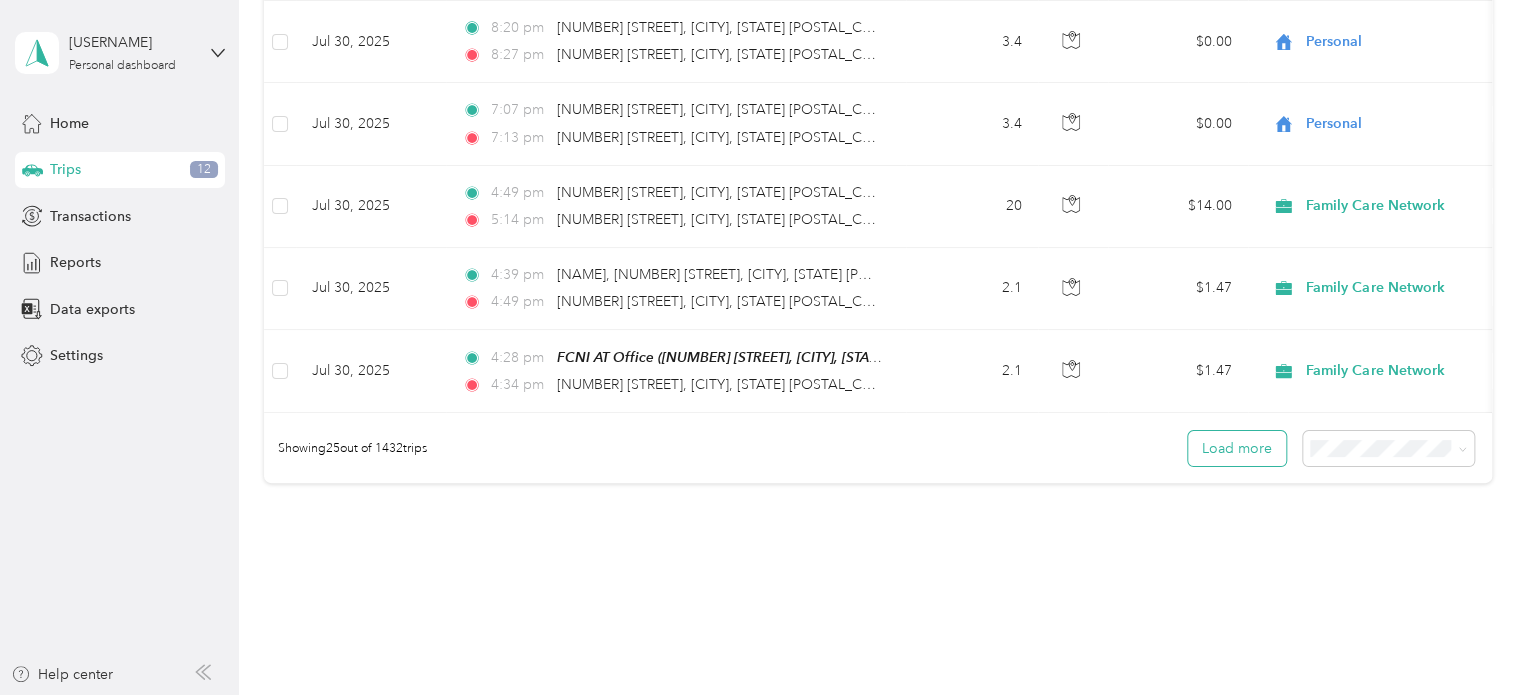 click on "Load more" at bounding box center [1237, 448] 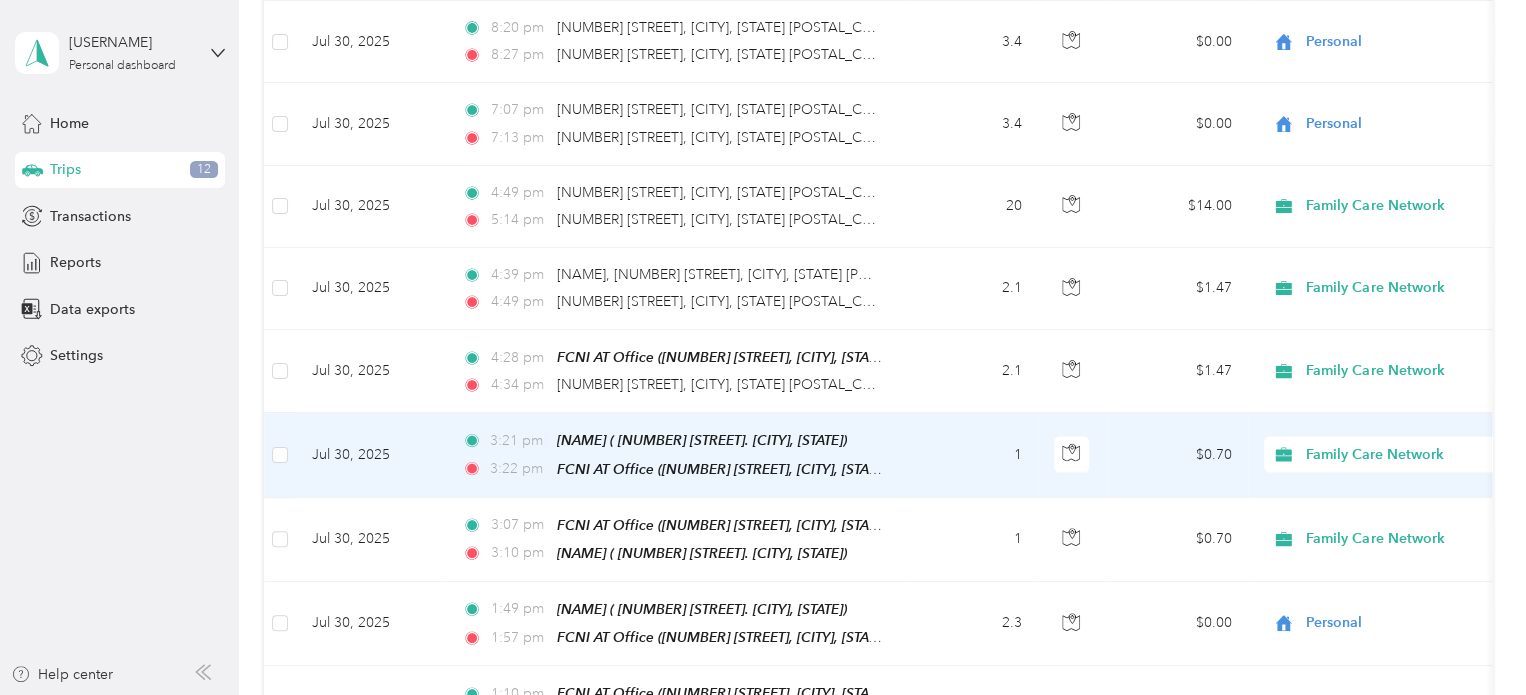 click on "$0.70" at bounding box center [1178, 455] 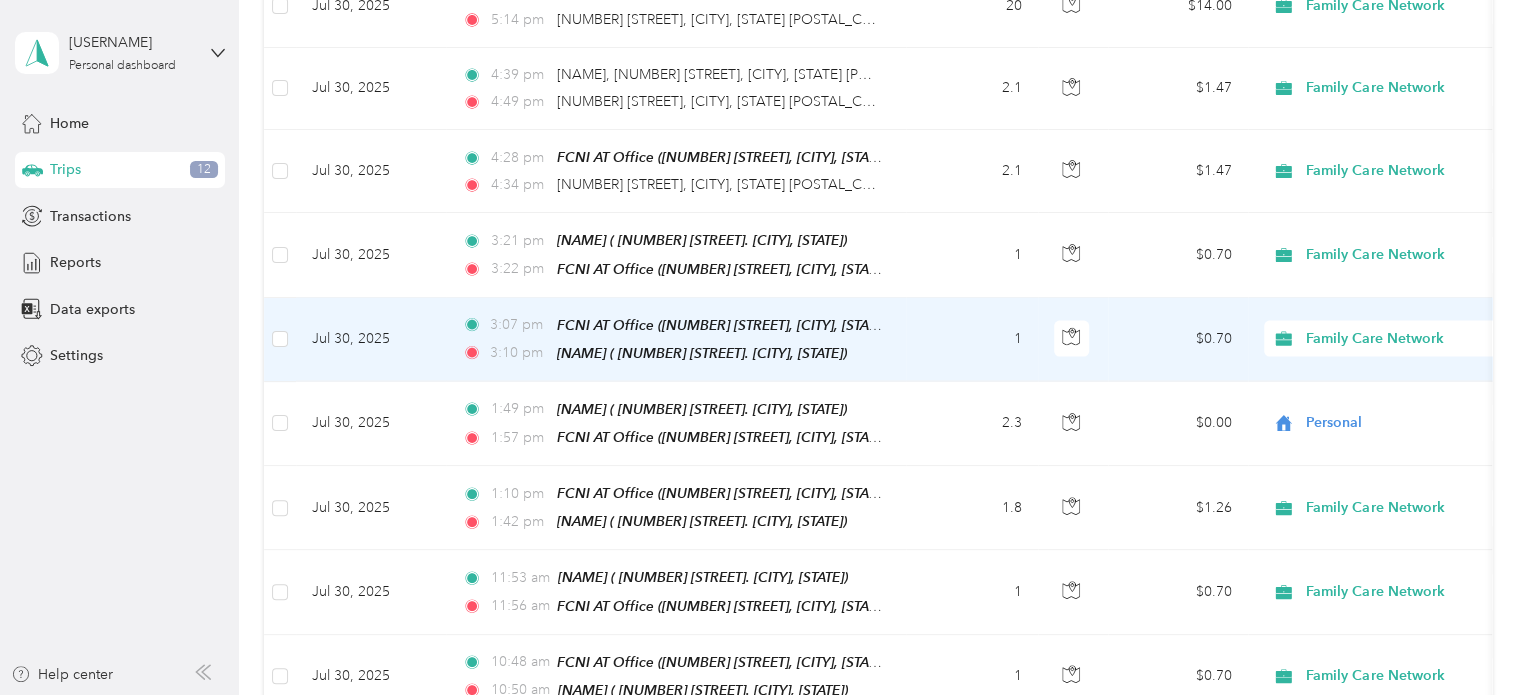 scroll, scrollTop: 2298, scrollLeft: 0, axis: vertical 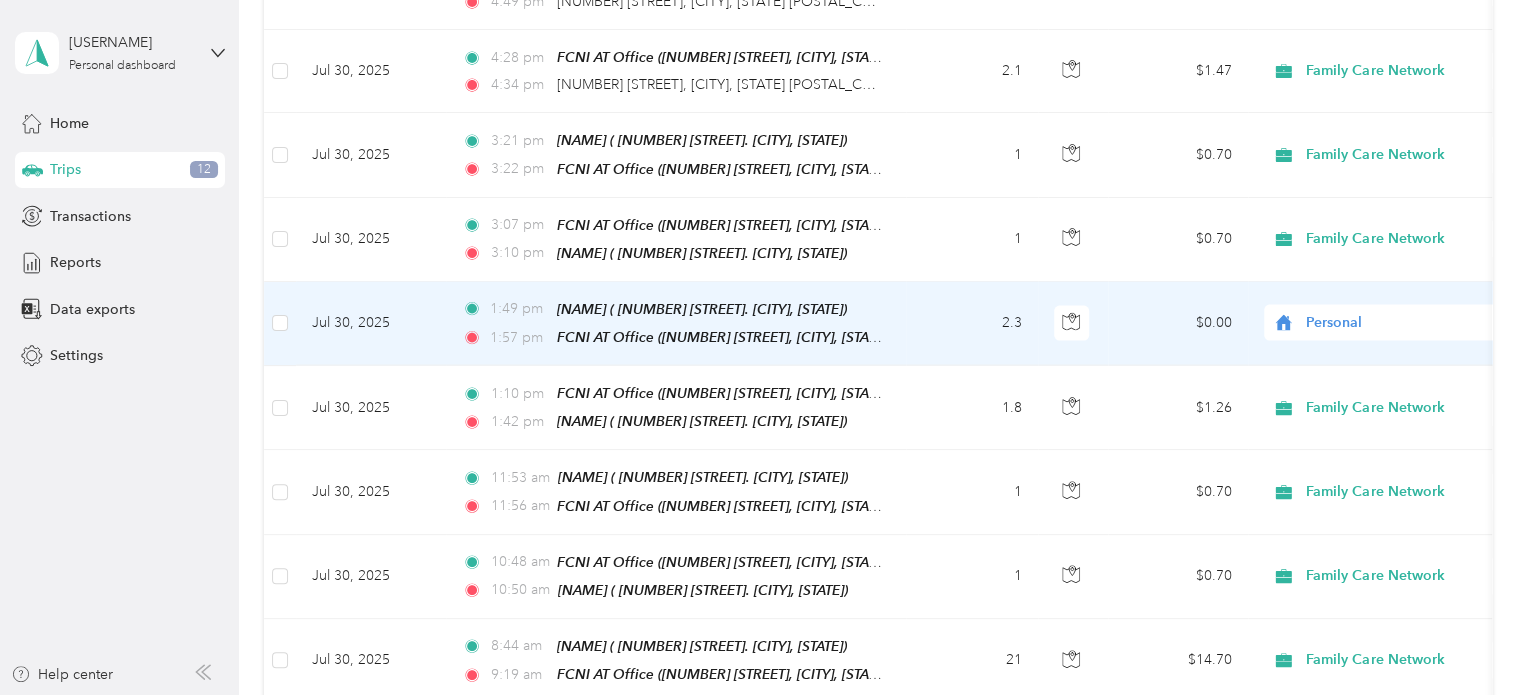 click at bounding box center [280, 324] 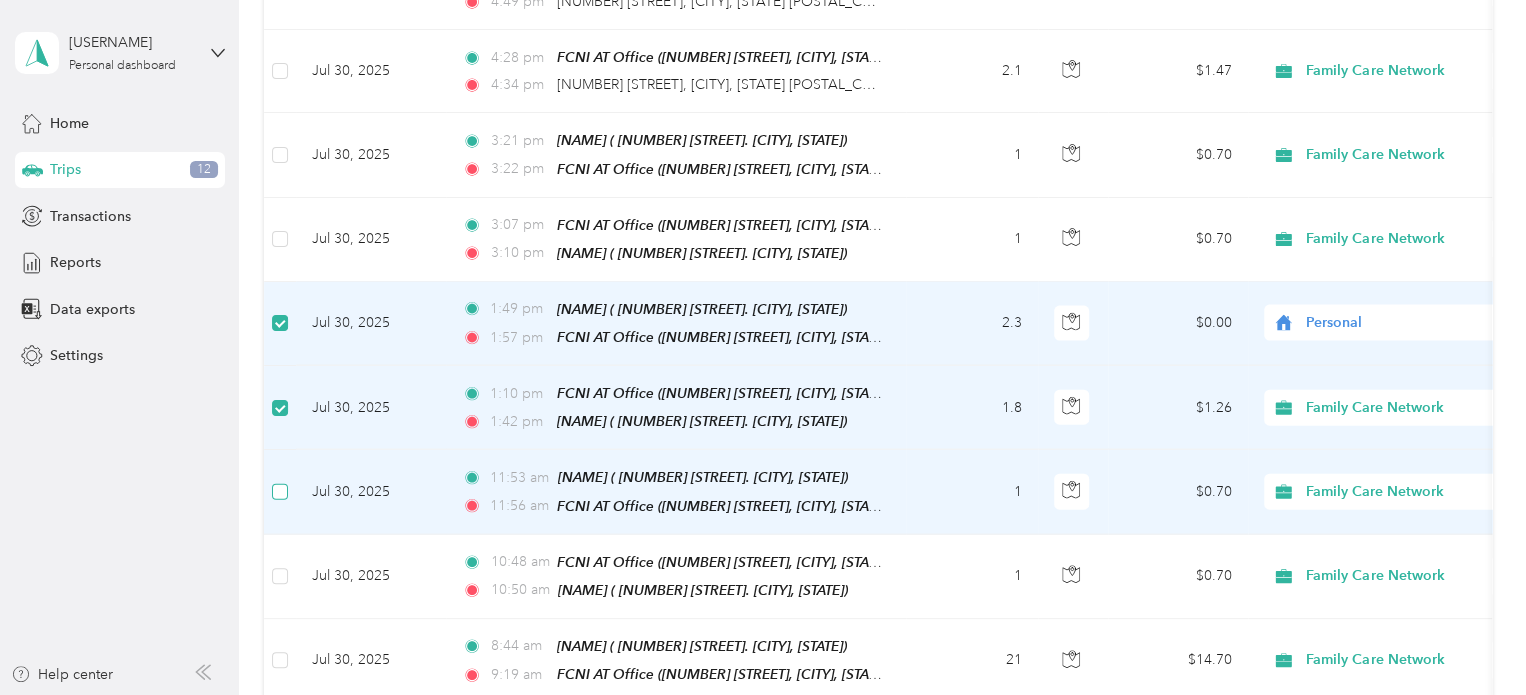 click at bounding box center (280, 492) 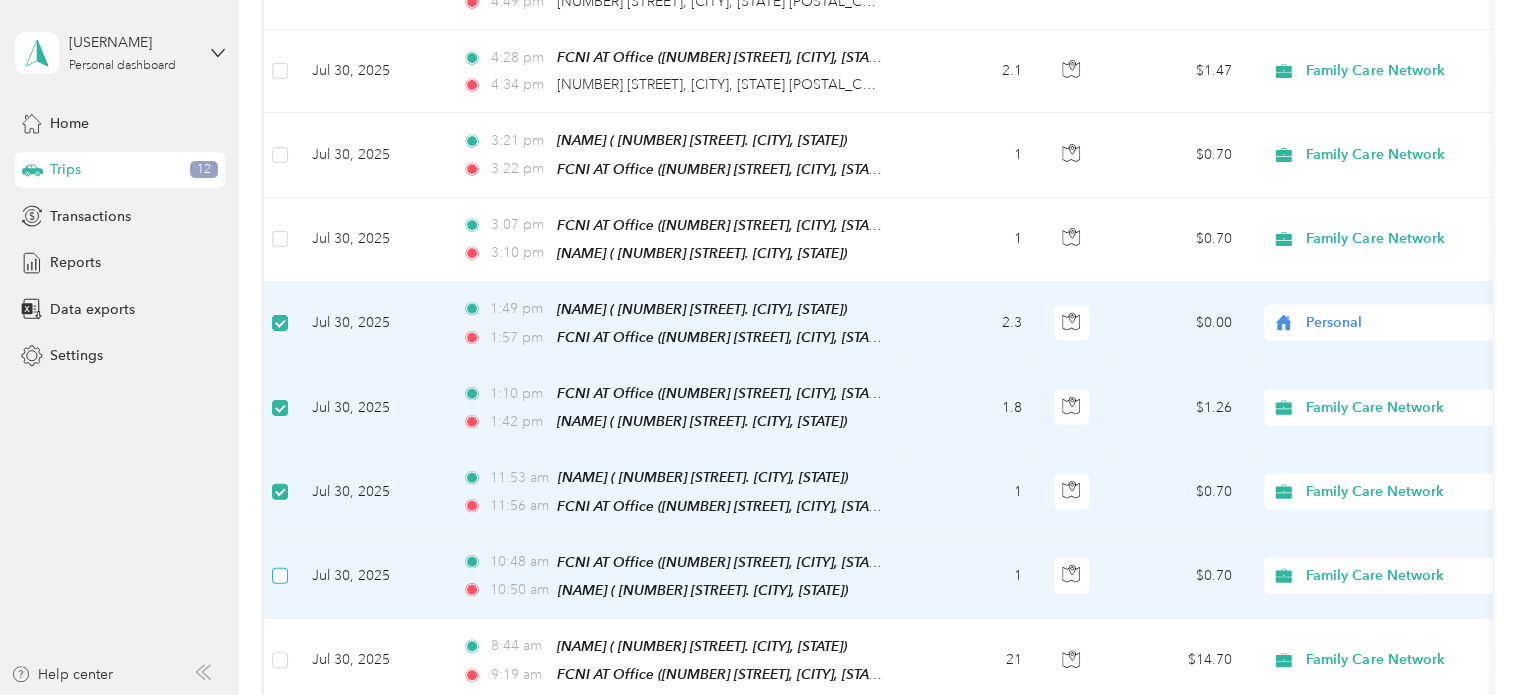 click at bounding box center (280, 576) 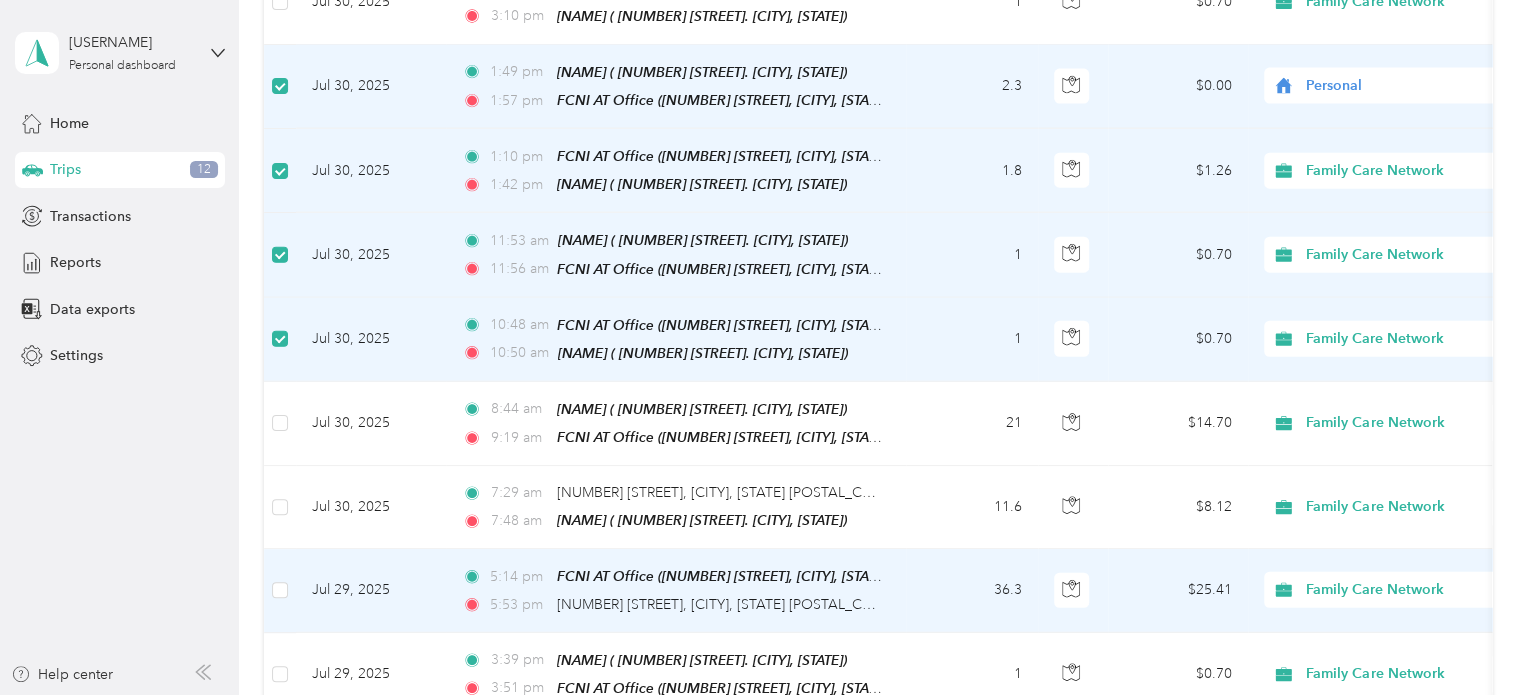 scroll, scrollTop: 2598, scrollLeft: 0, axis: vertical 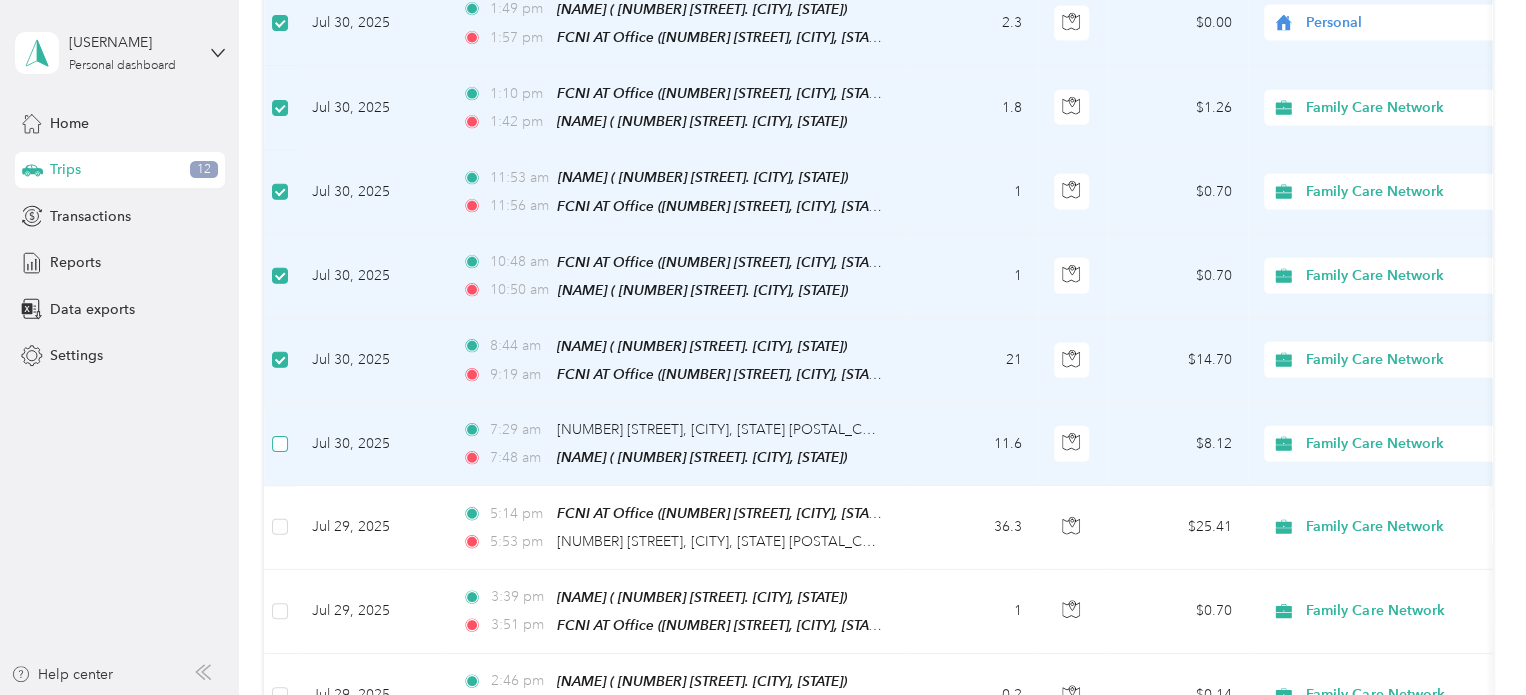 click at bounding box center [280, 444] 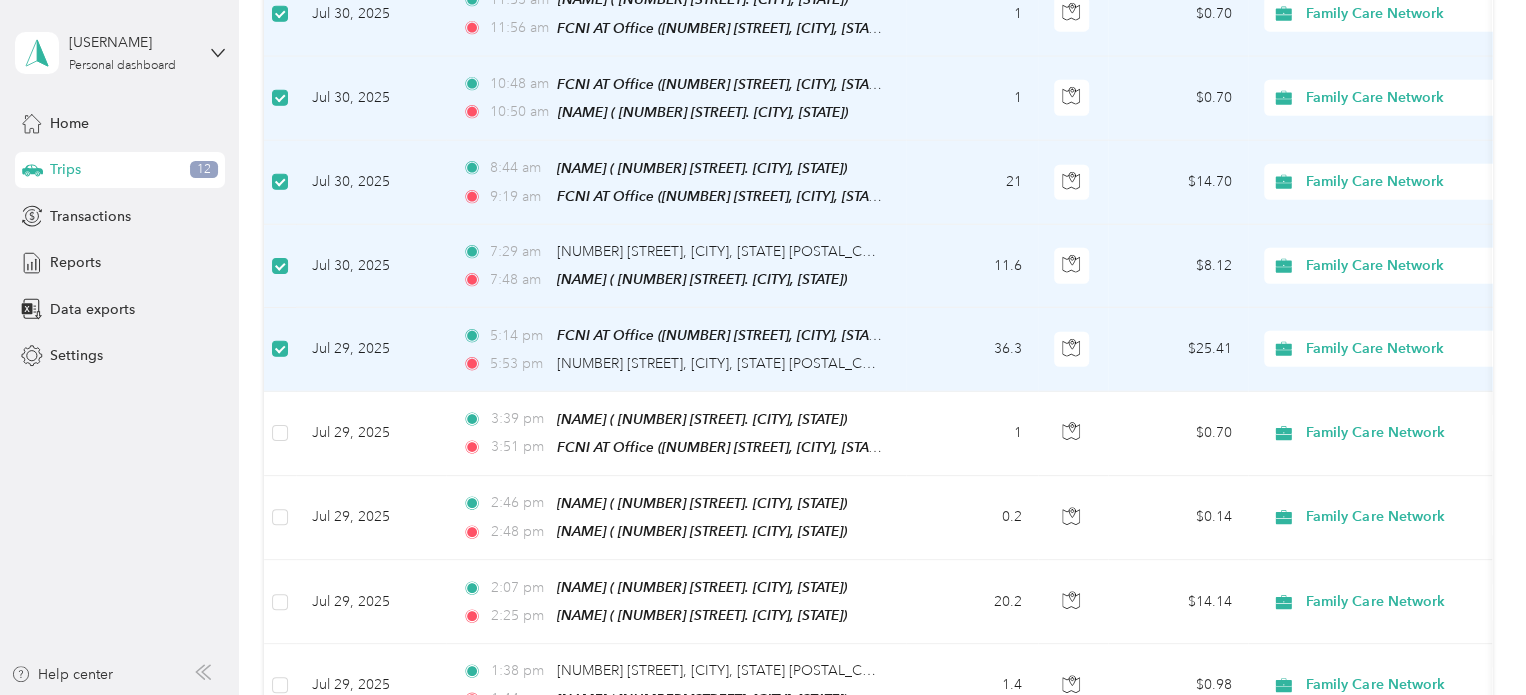 scroll, scrollTop: 2798, scrollLeft: 0, axis: vertical 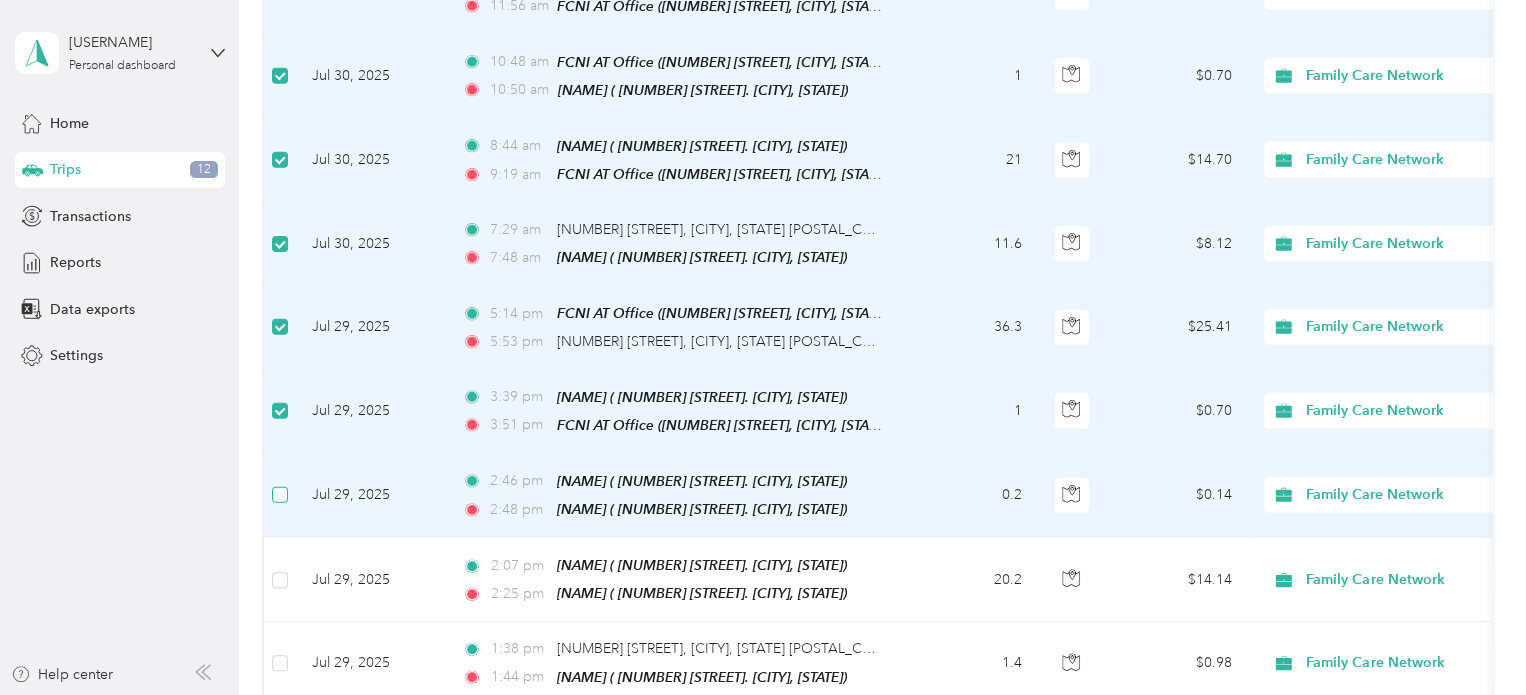click at bounding box center (280, 495) 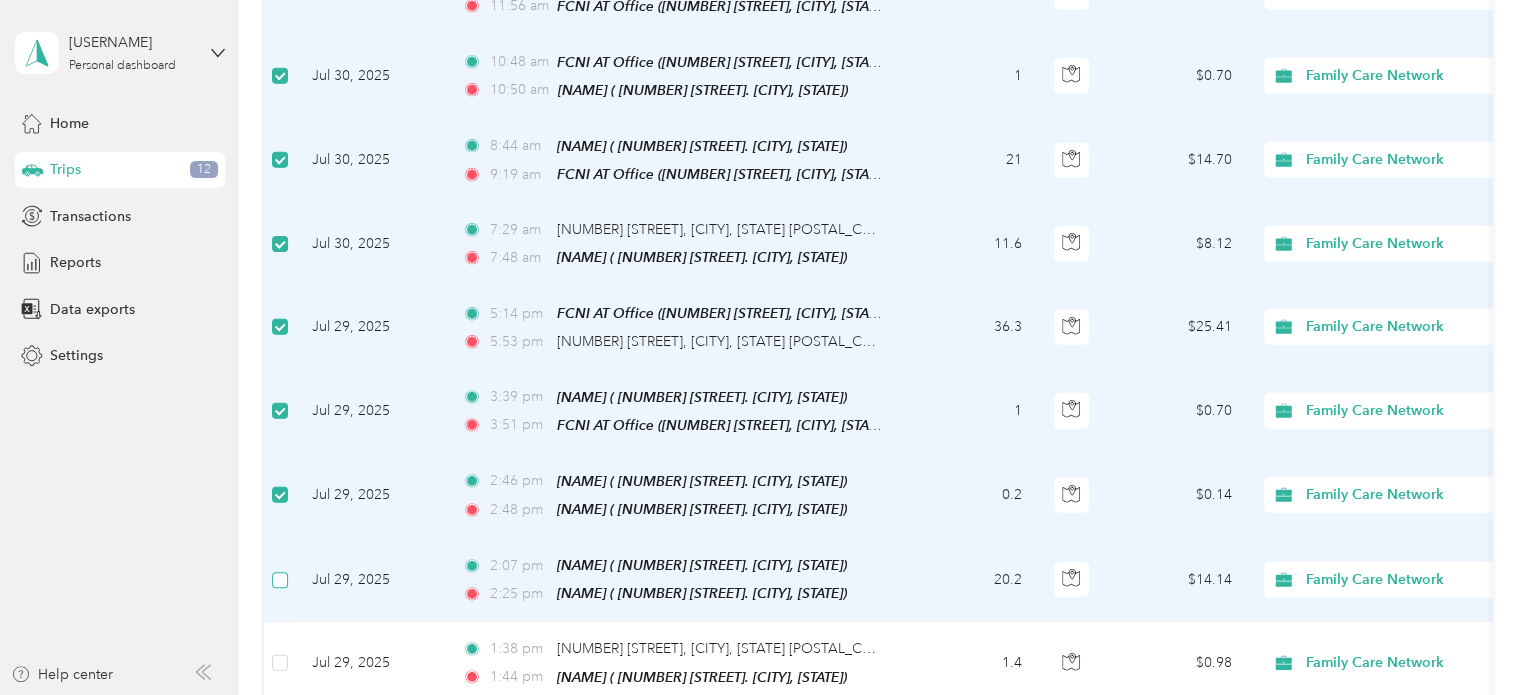 click at bounding box center [280, 580] 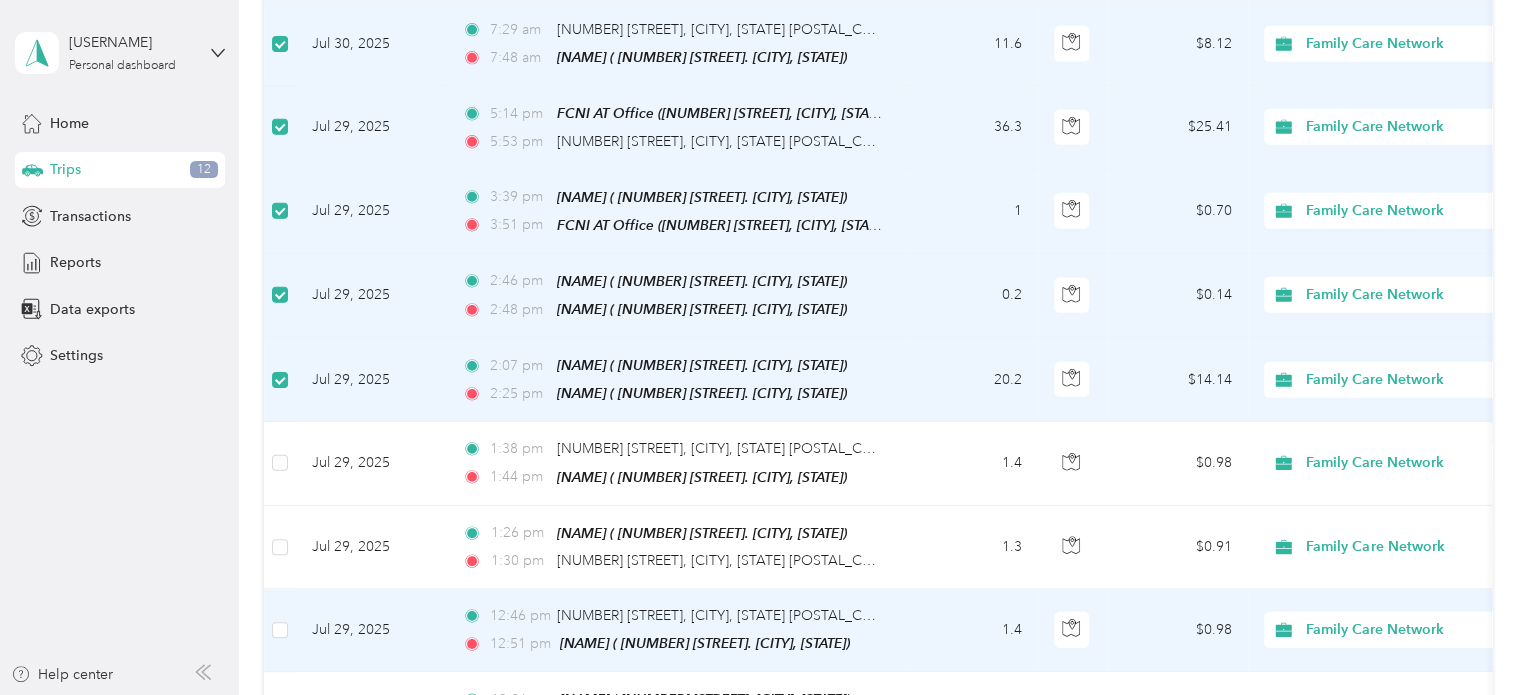 scroll, scrollTop: 3098, scrollLeft: 0, axis: vertical 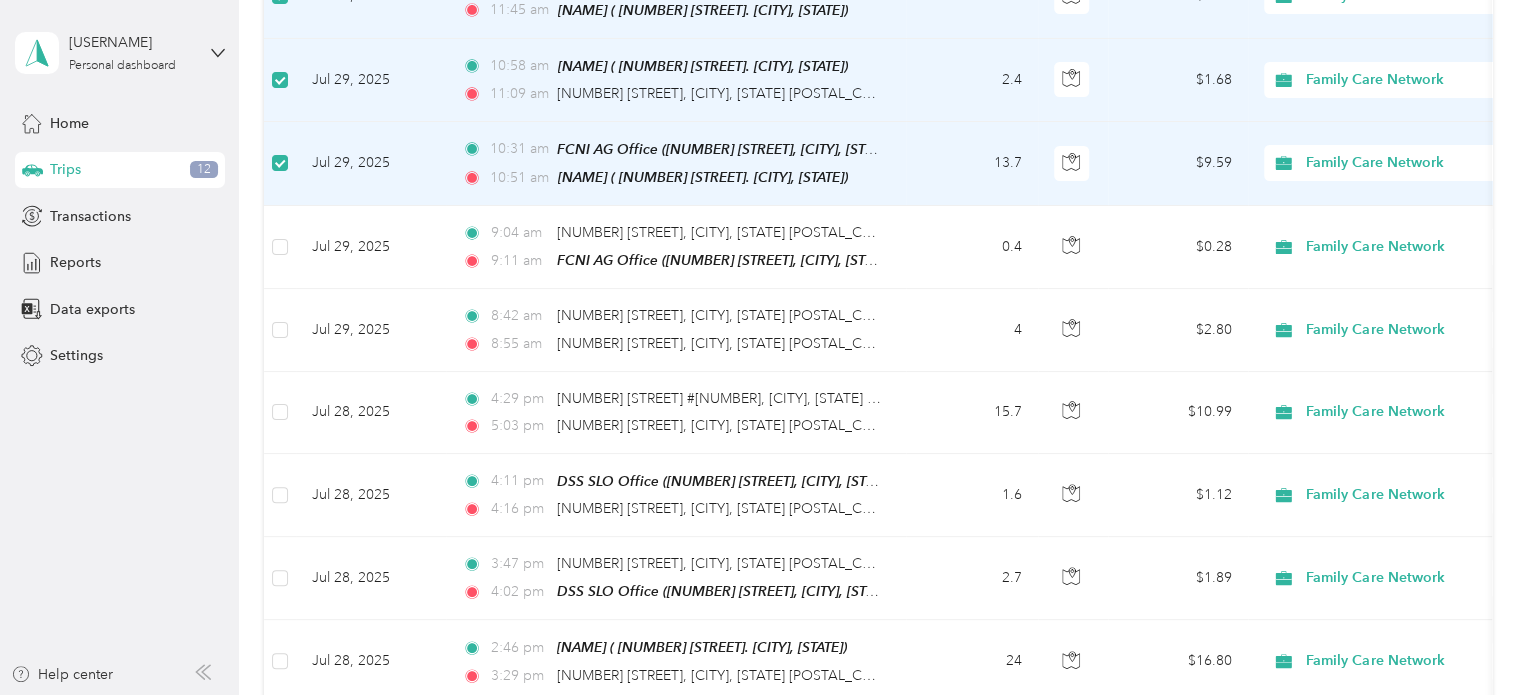 click on "Load more" at bounding box center [1237, 738] 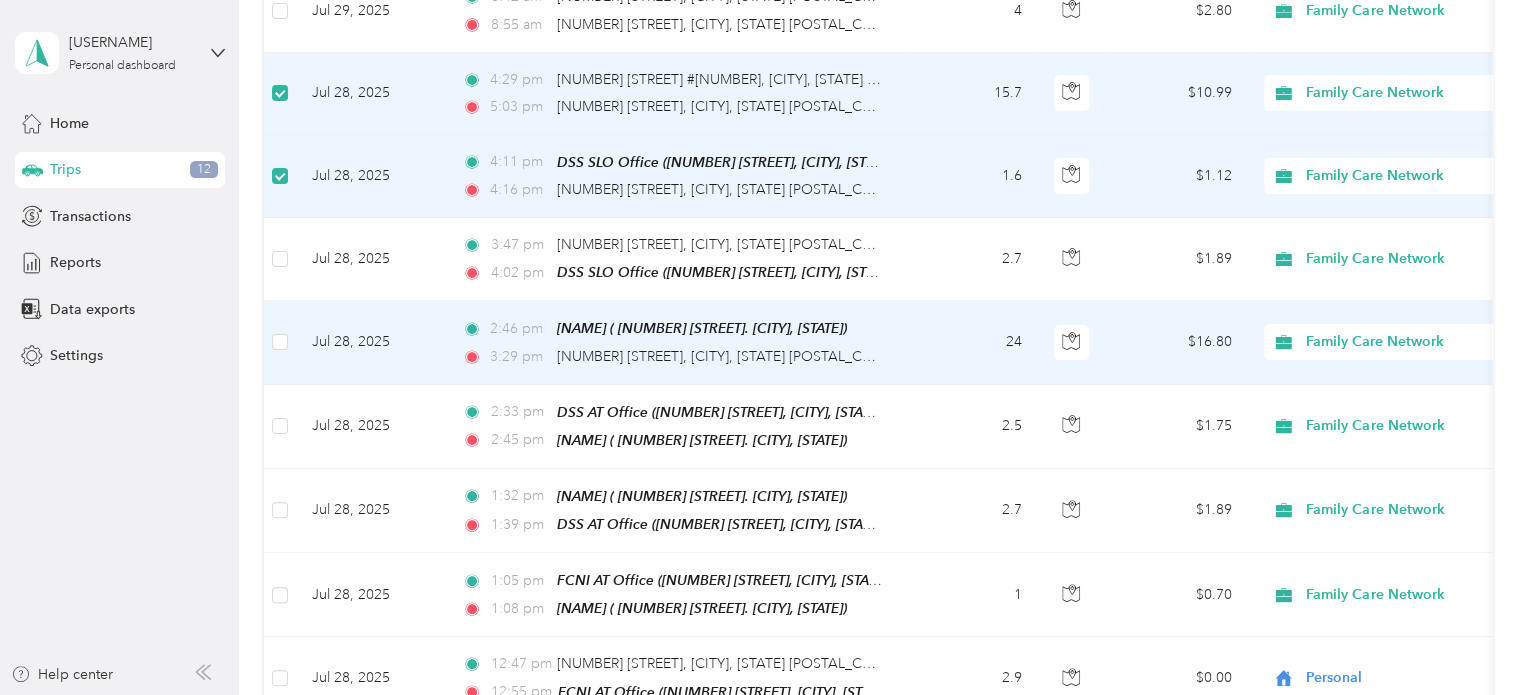 scroll, scrollTop: 4198, scrollLeft: 0, axis: vertical 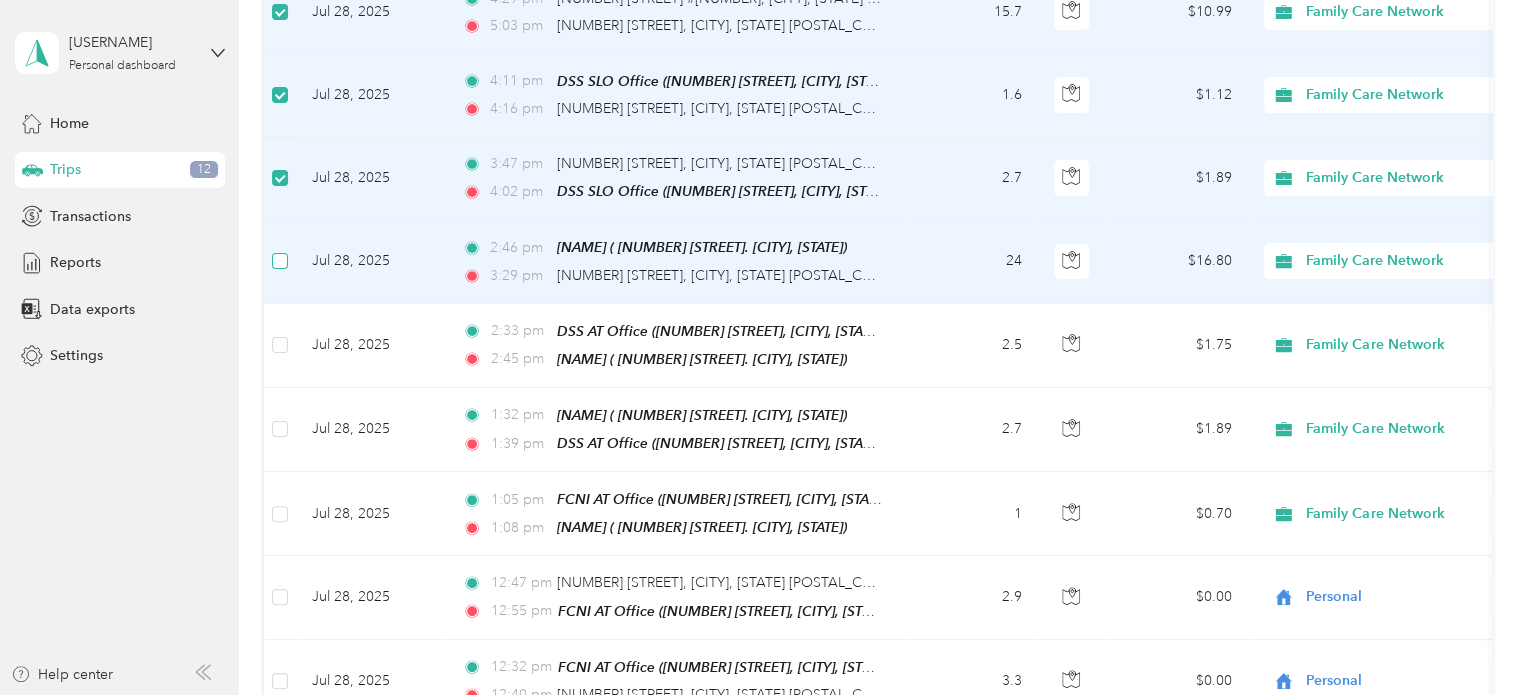 click at bounding box center (280, 261) 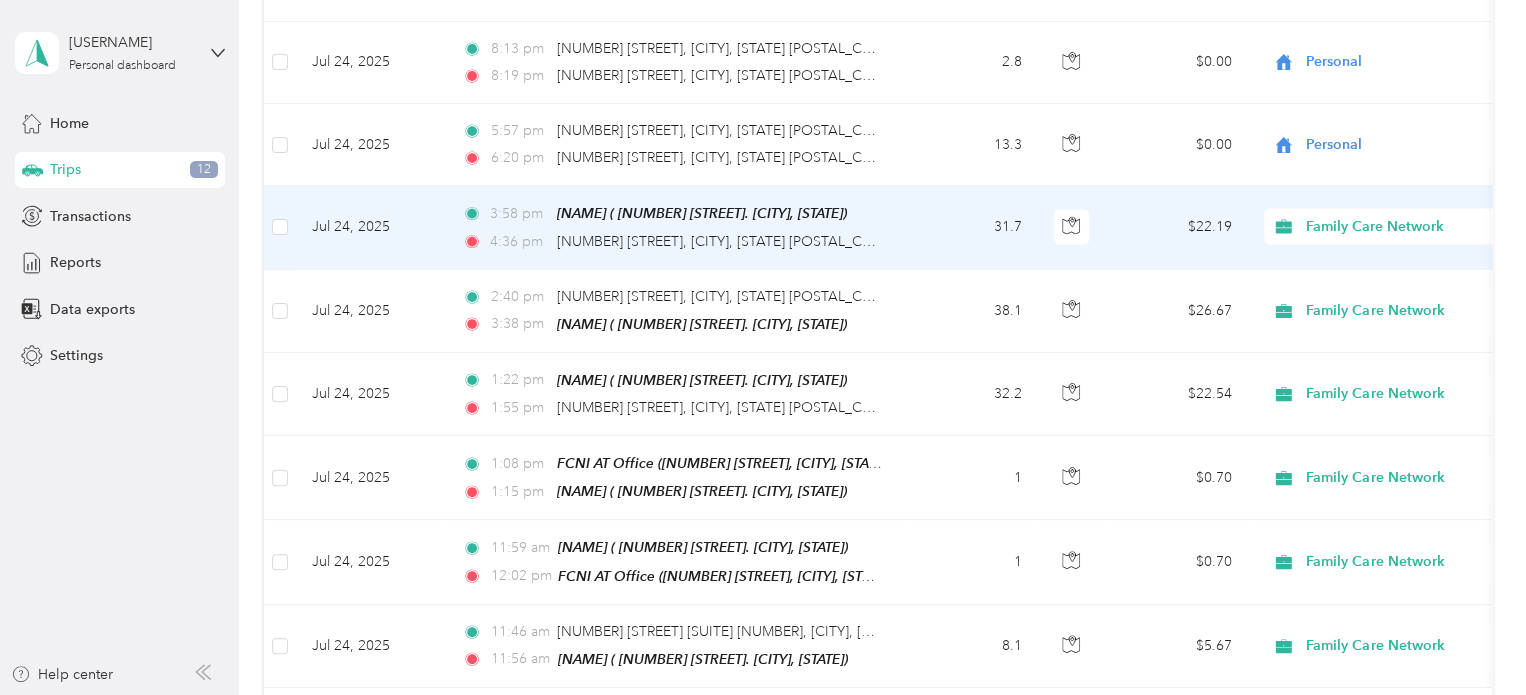 scroll, scrollTop: 5998, scrollLeft: 0, axis: vertical 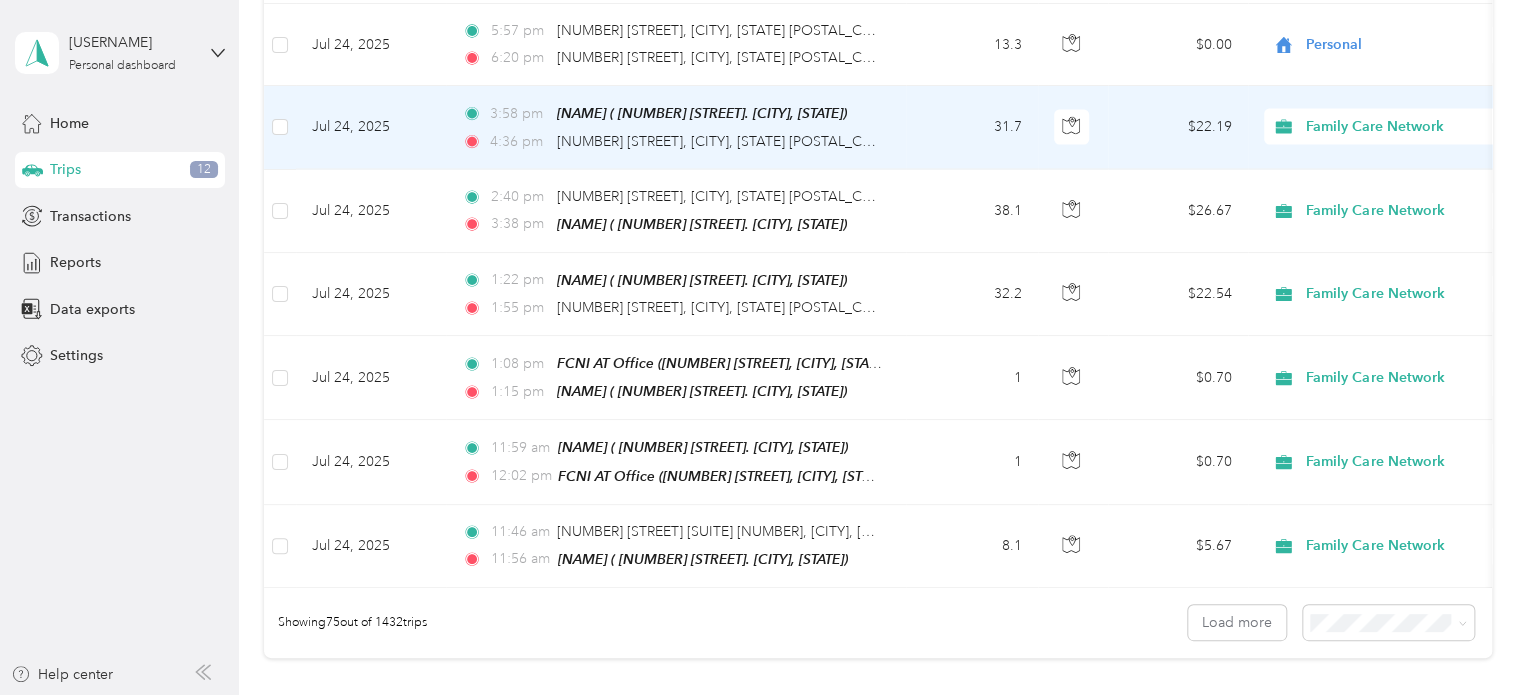 click at bounding box center (280, 127) 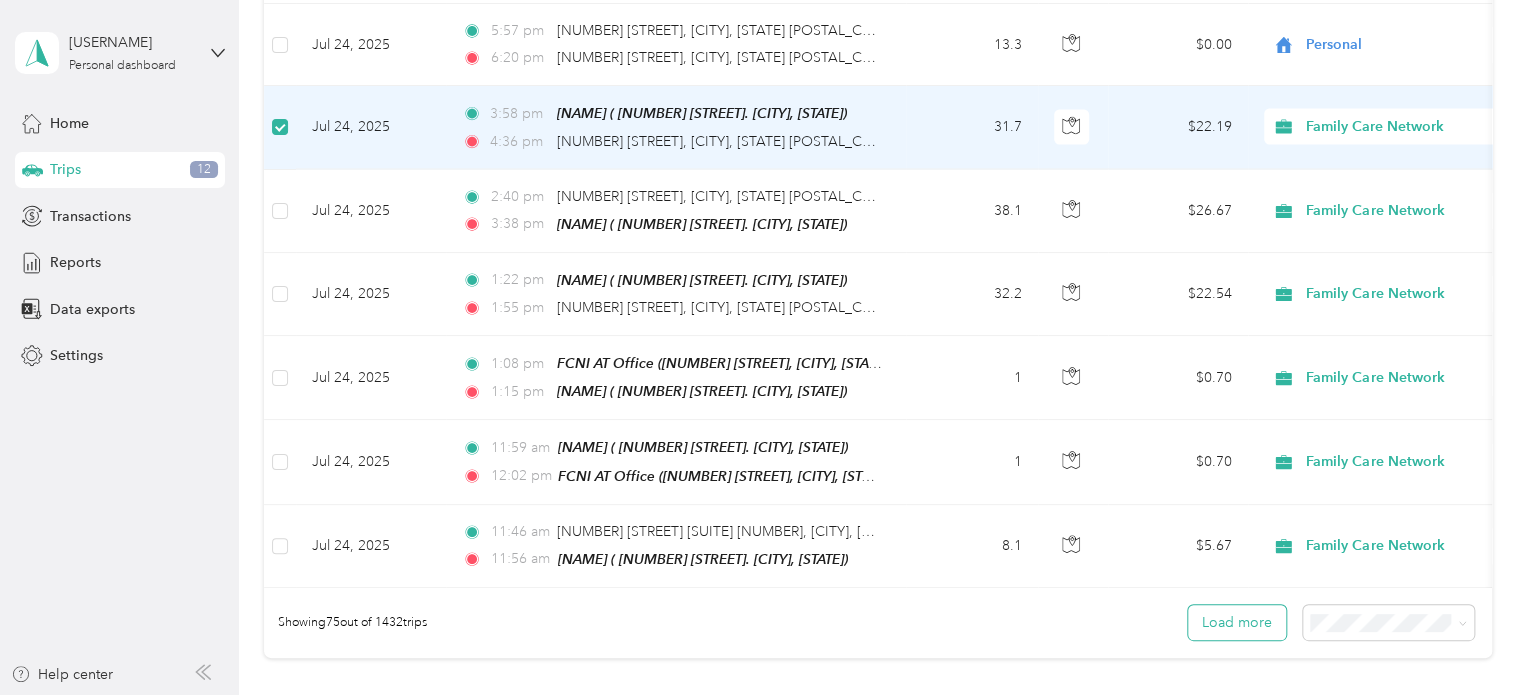 click on "Load more" at bounding box center (1237, 622) 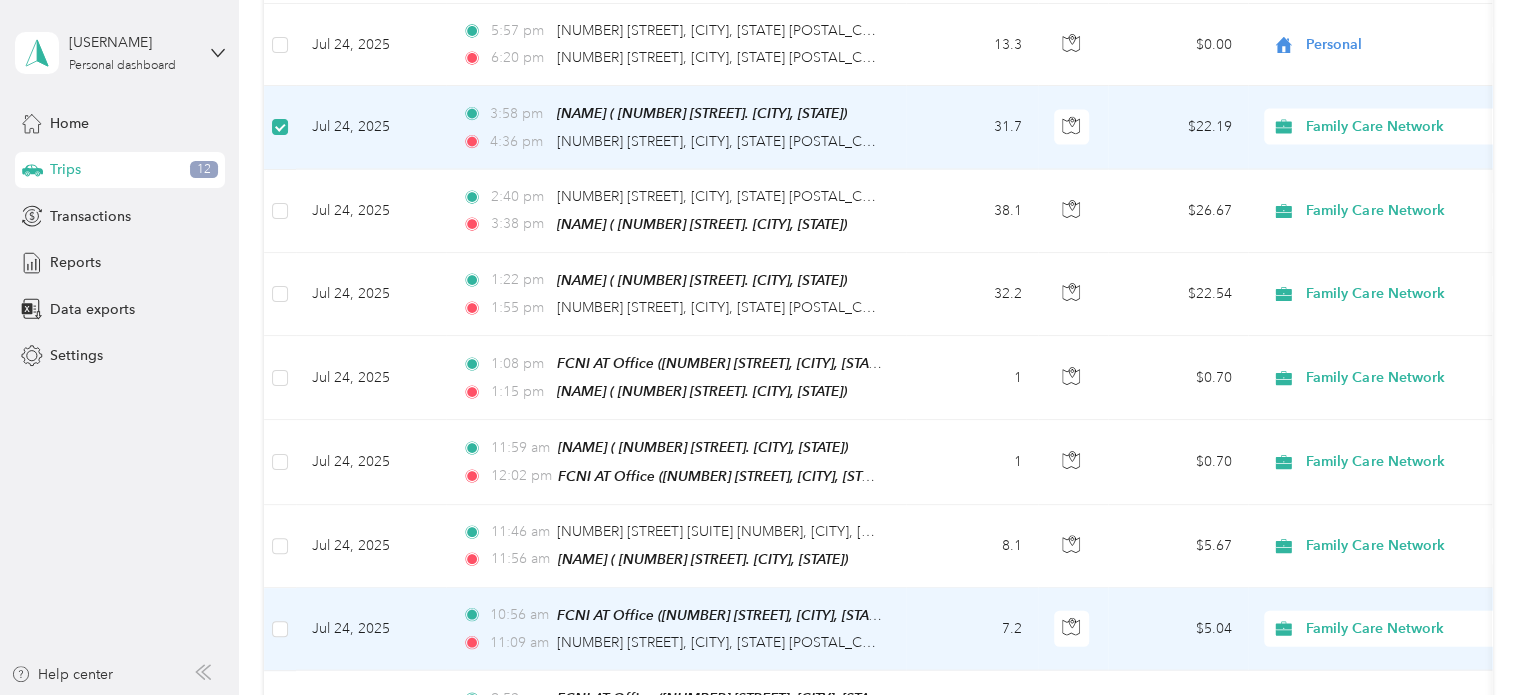 click on "$5.04" at bounding box center [1178, 629] 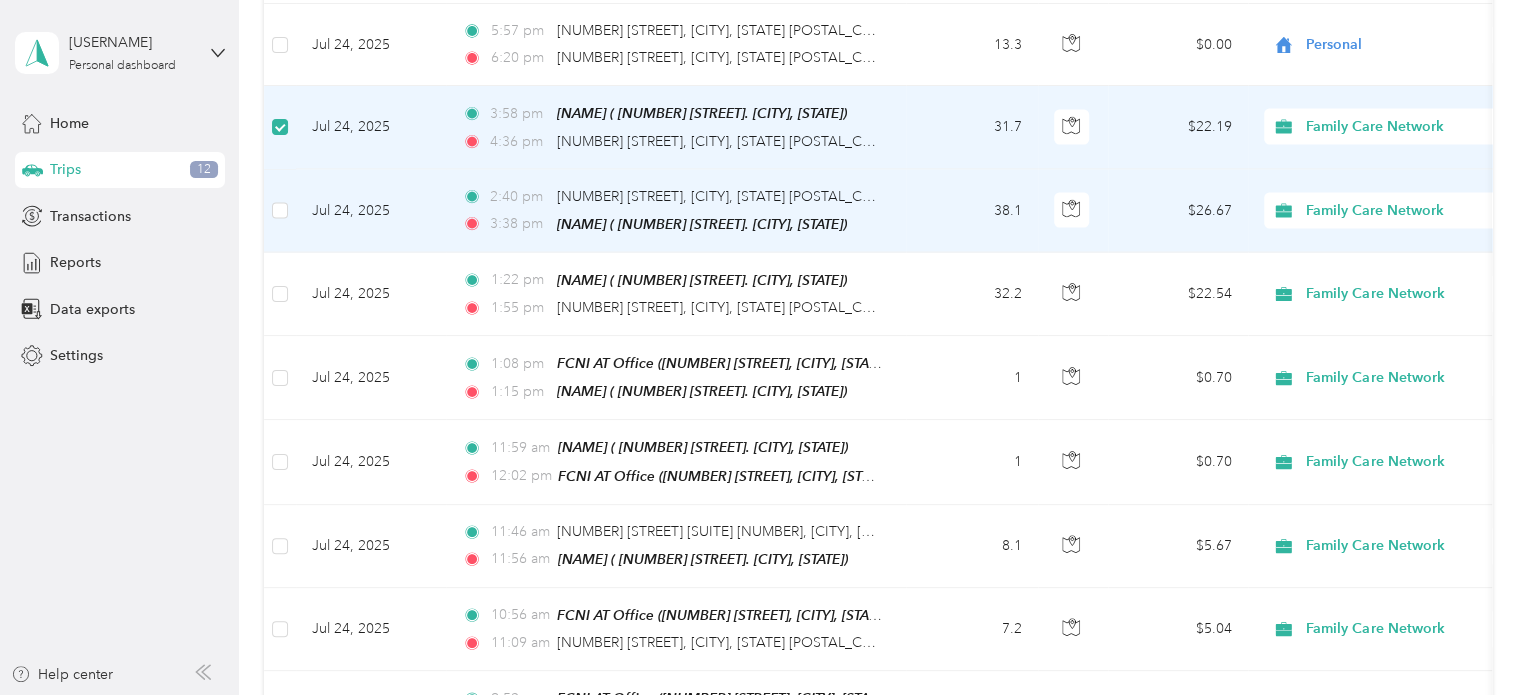 click at bounding box center (280, 211) 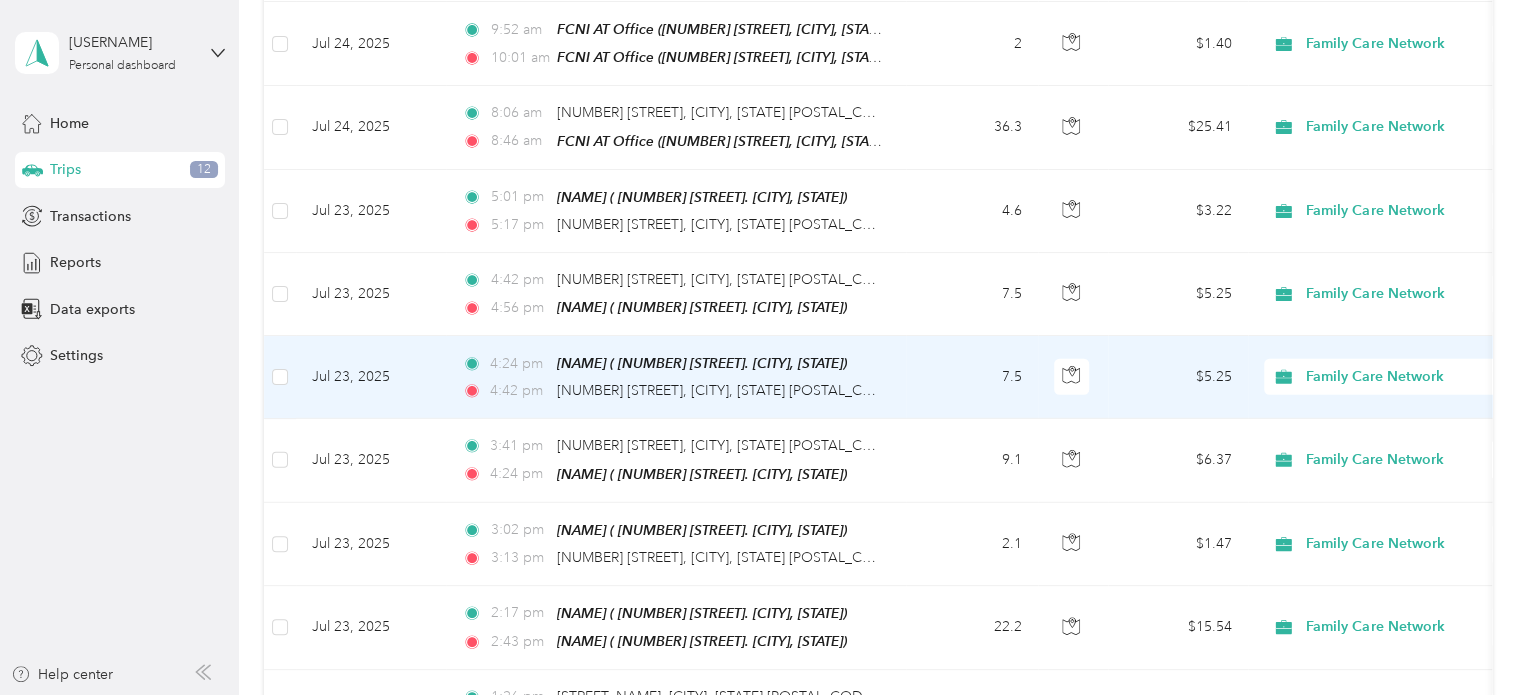 scroll, scrollTop: 6698, scrollLeft: 0, axis: vertical 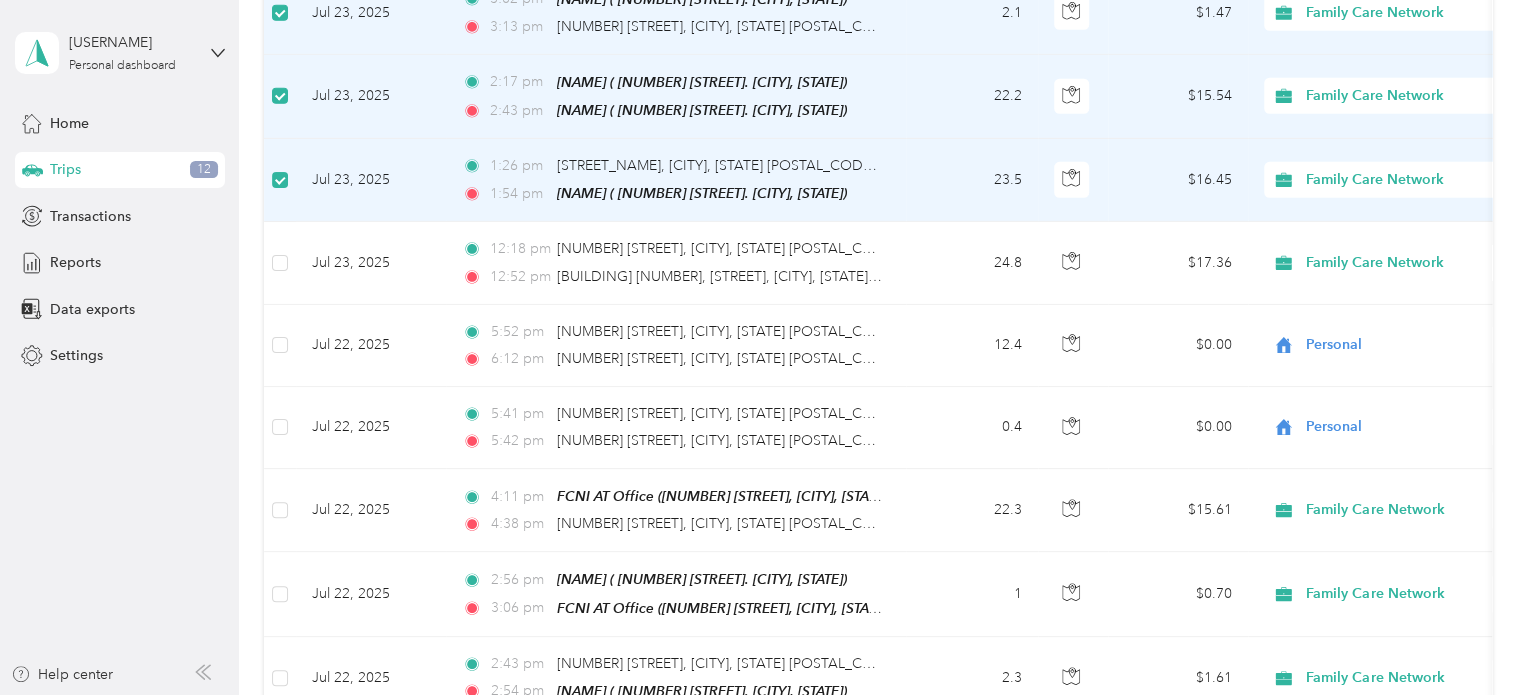 click at bounding box center [280, 180] 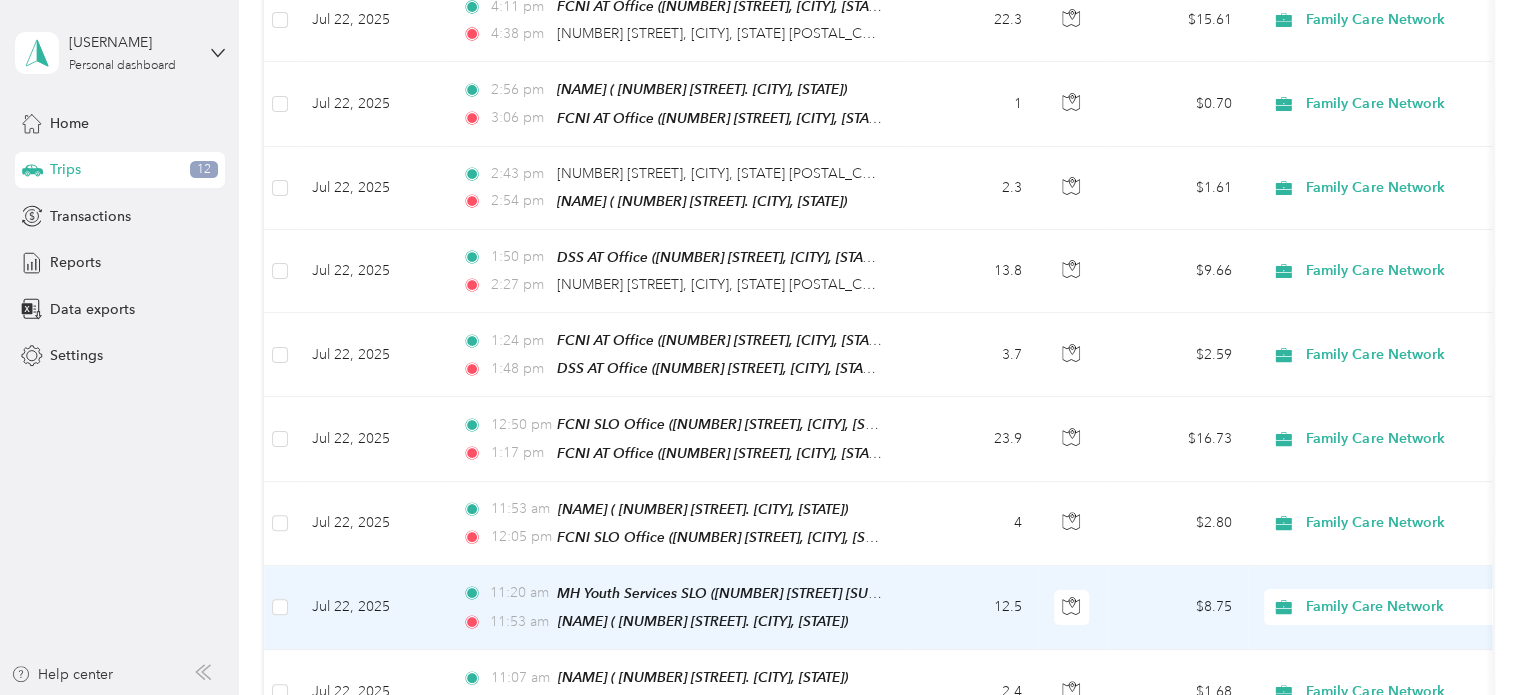 scroll, scrollTop: 7698, scrollLeft: 0, axis: vertical 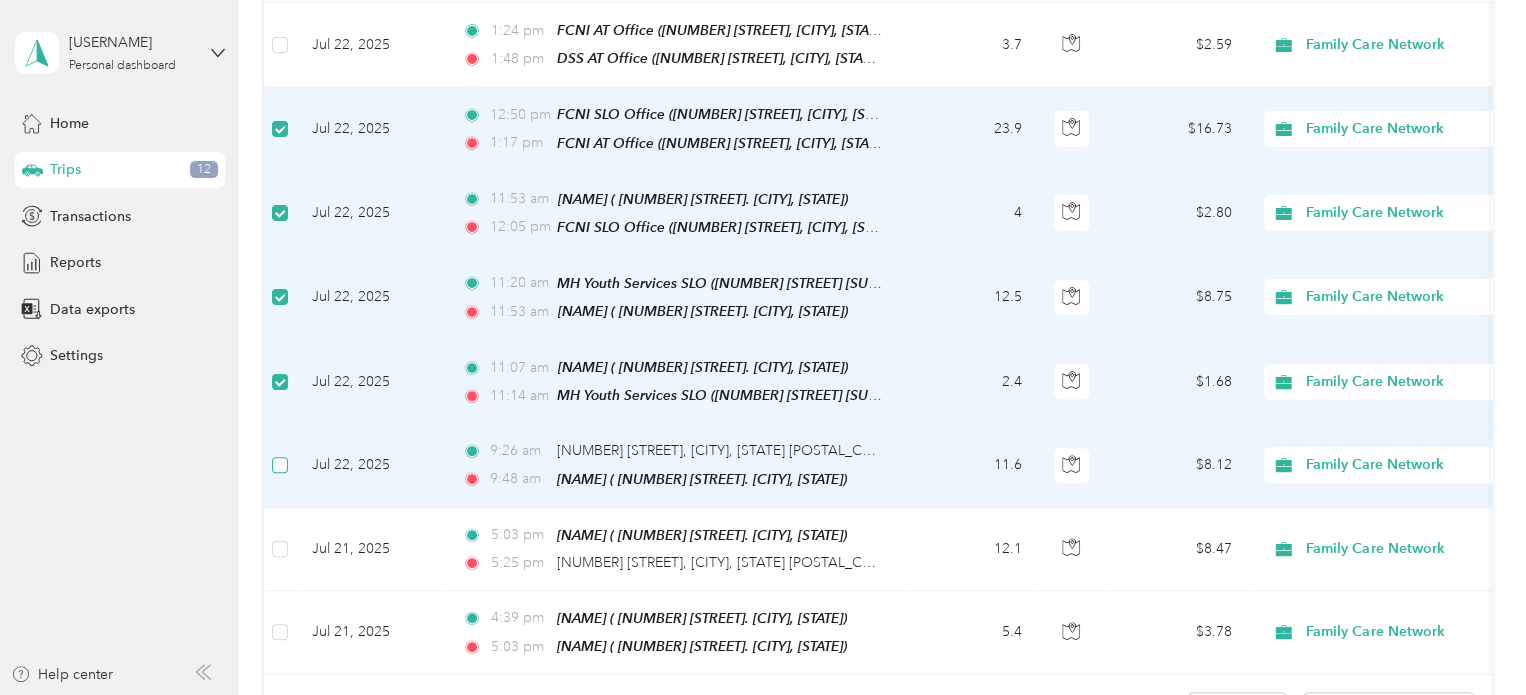 click at bounding box center [280, 465] 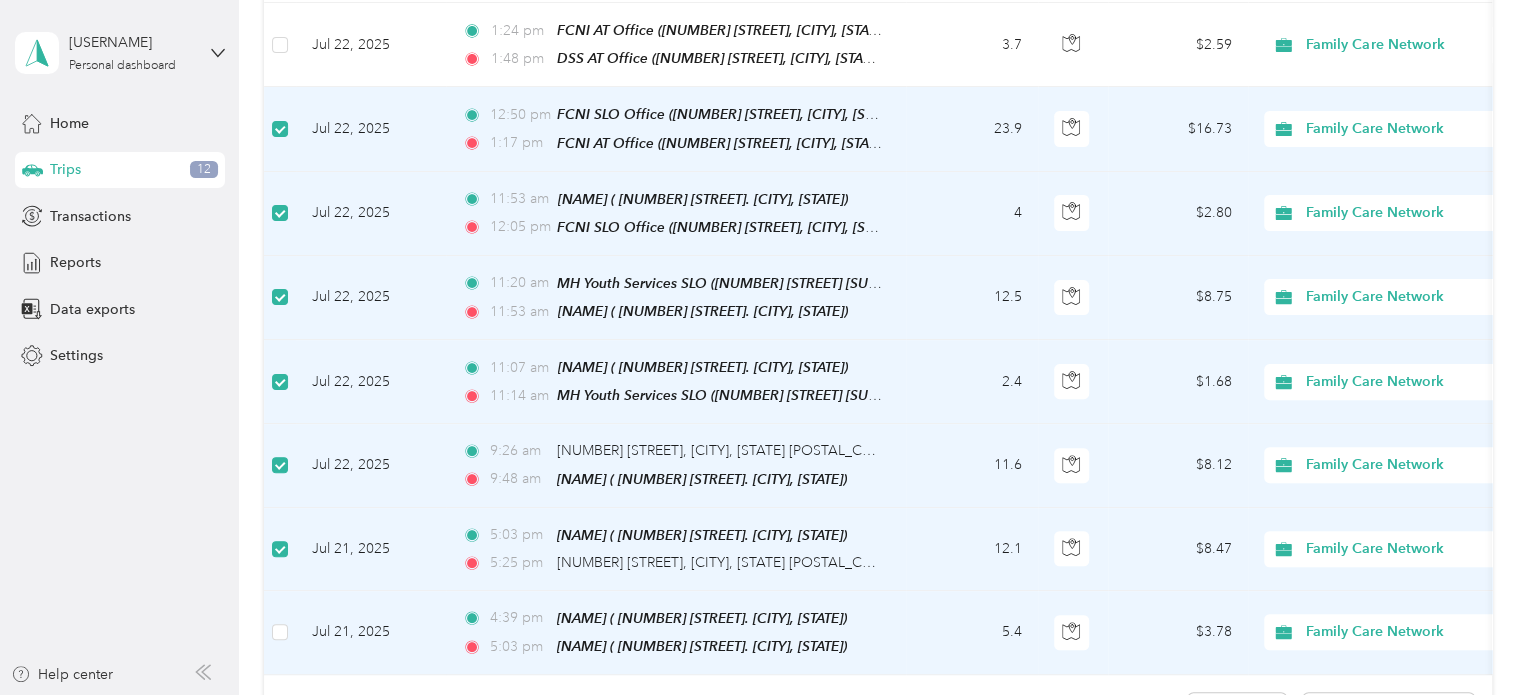 click at bounding box center (280, 633) 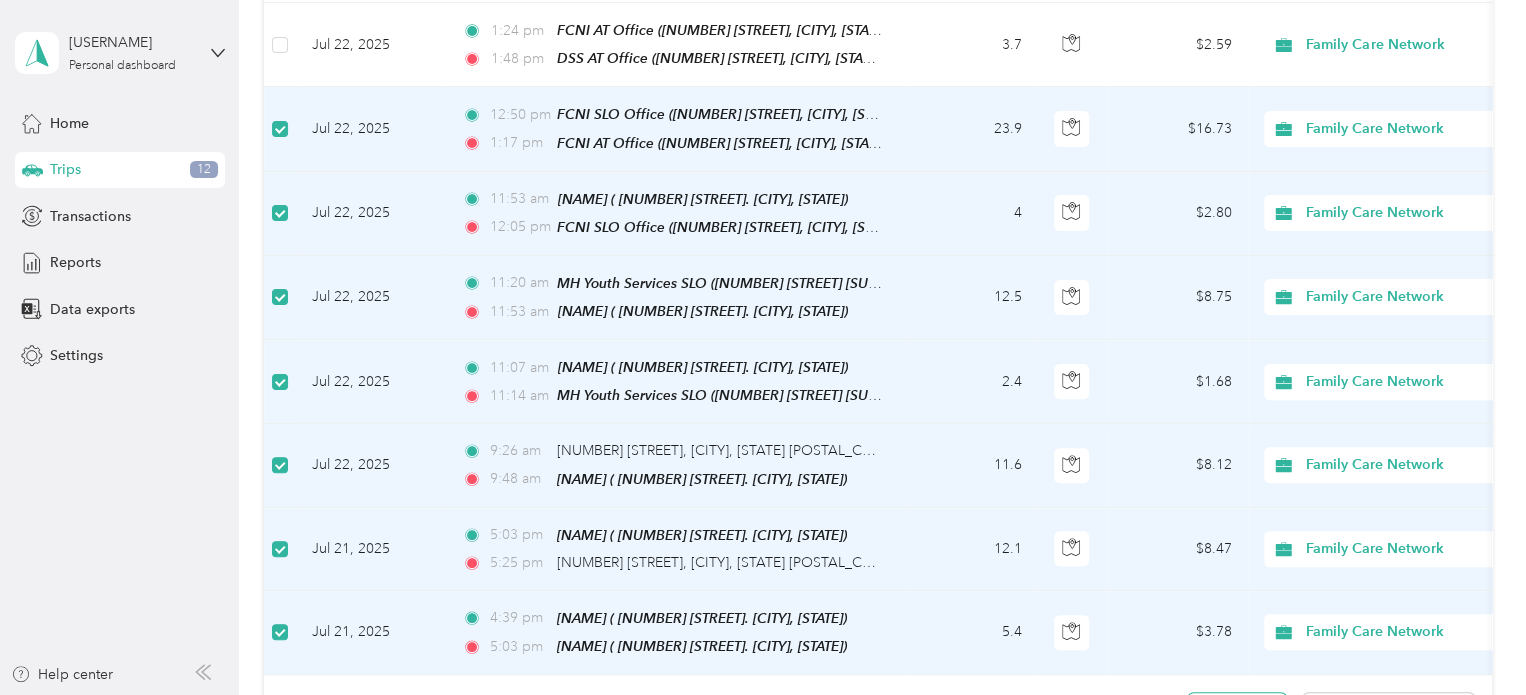 click on "Load more" at bounding box center (1237, 710) 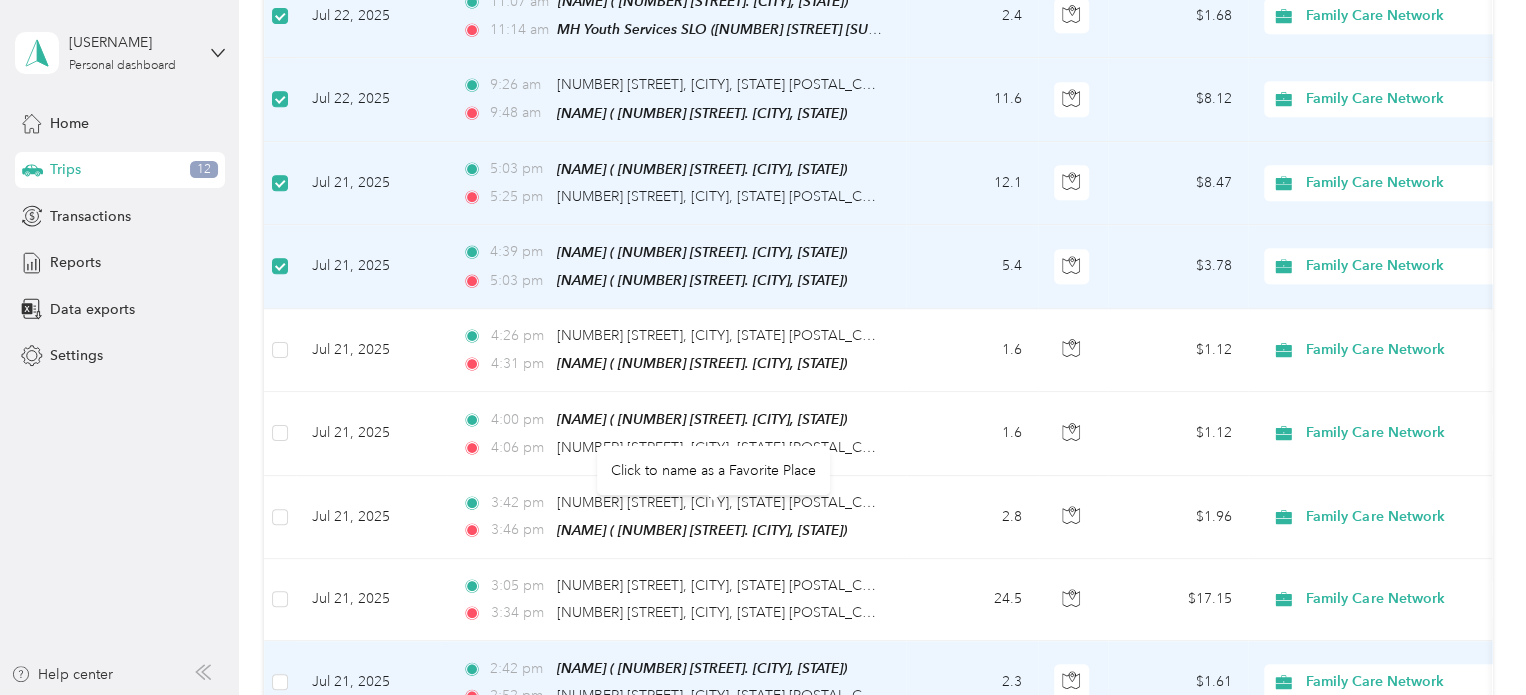 scroll, scrollTop: 8398, scrollLeft: 0, axis: vertical 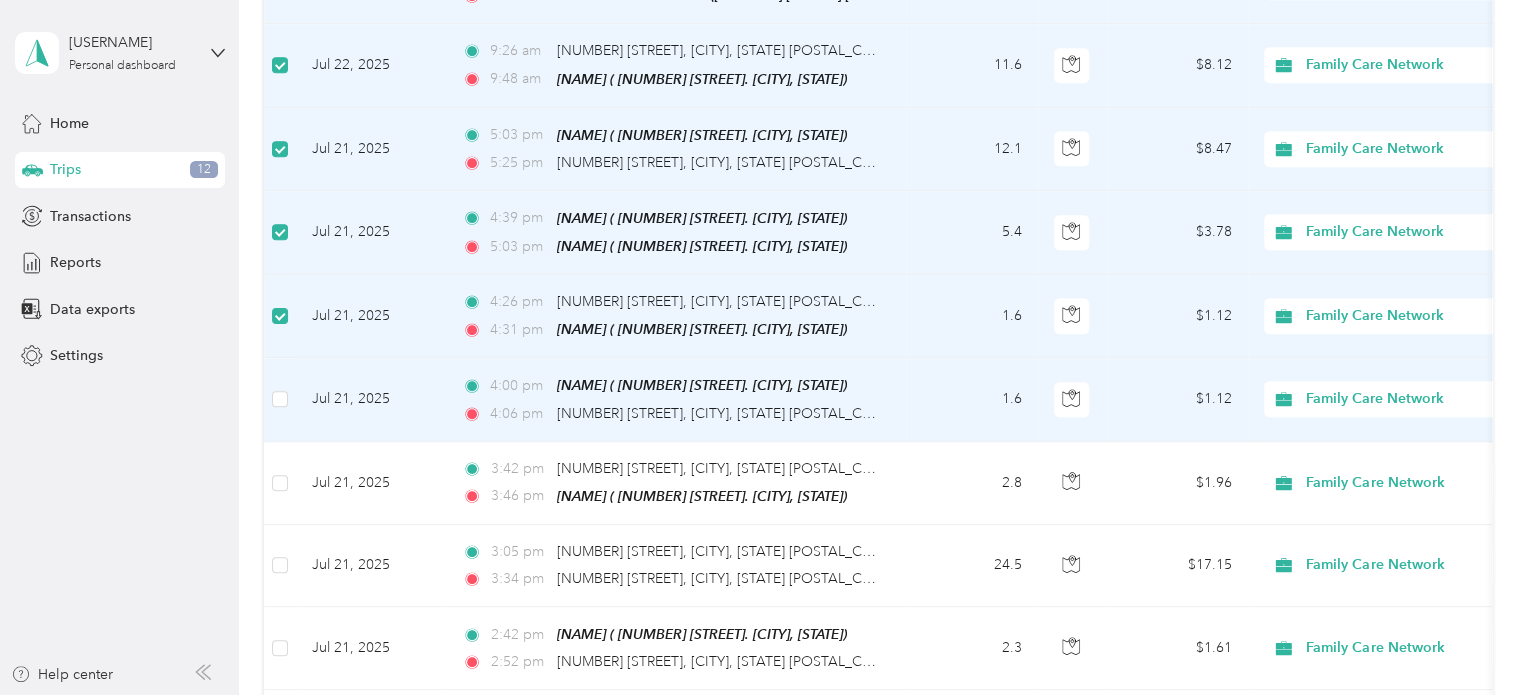 click at bounding box center [280, 399] 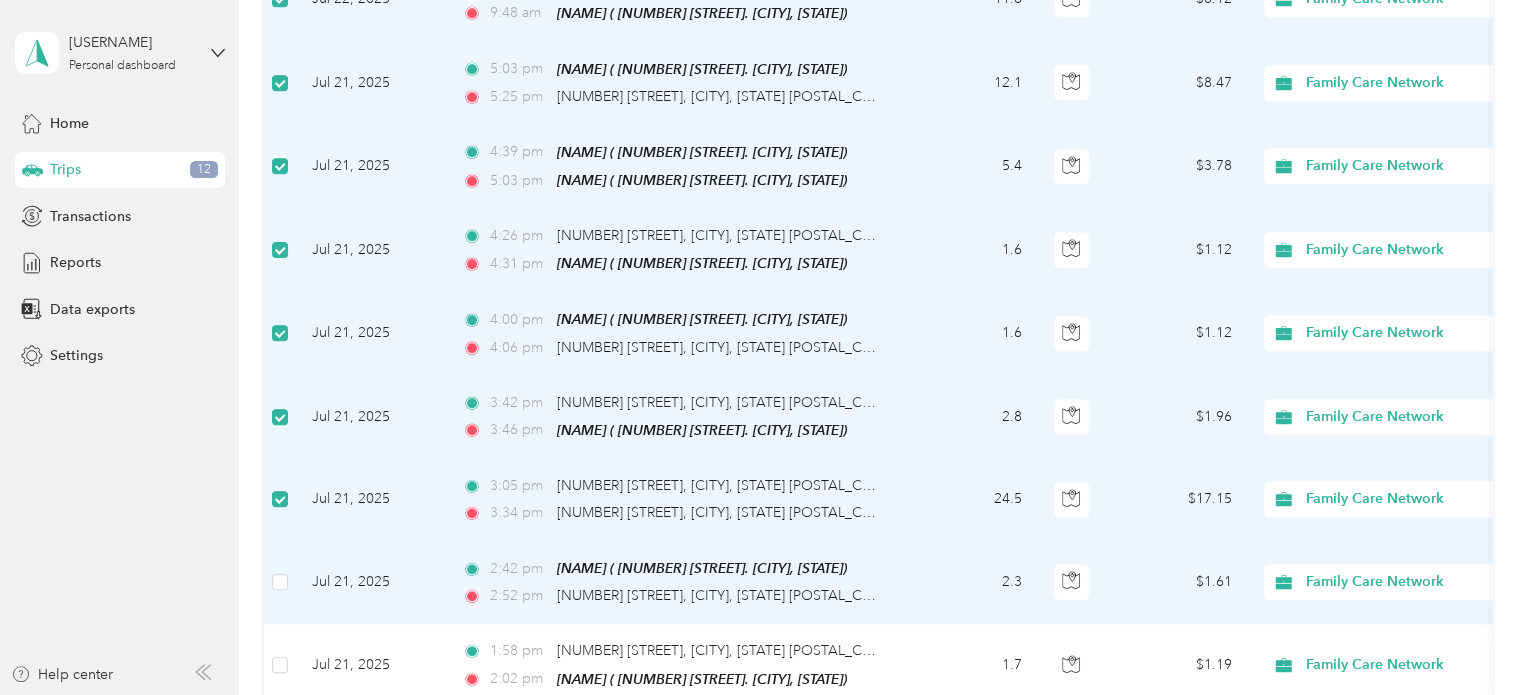 scroll, scrollTop: 8498, scrollLeft: 0, axis: vertical 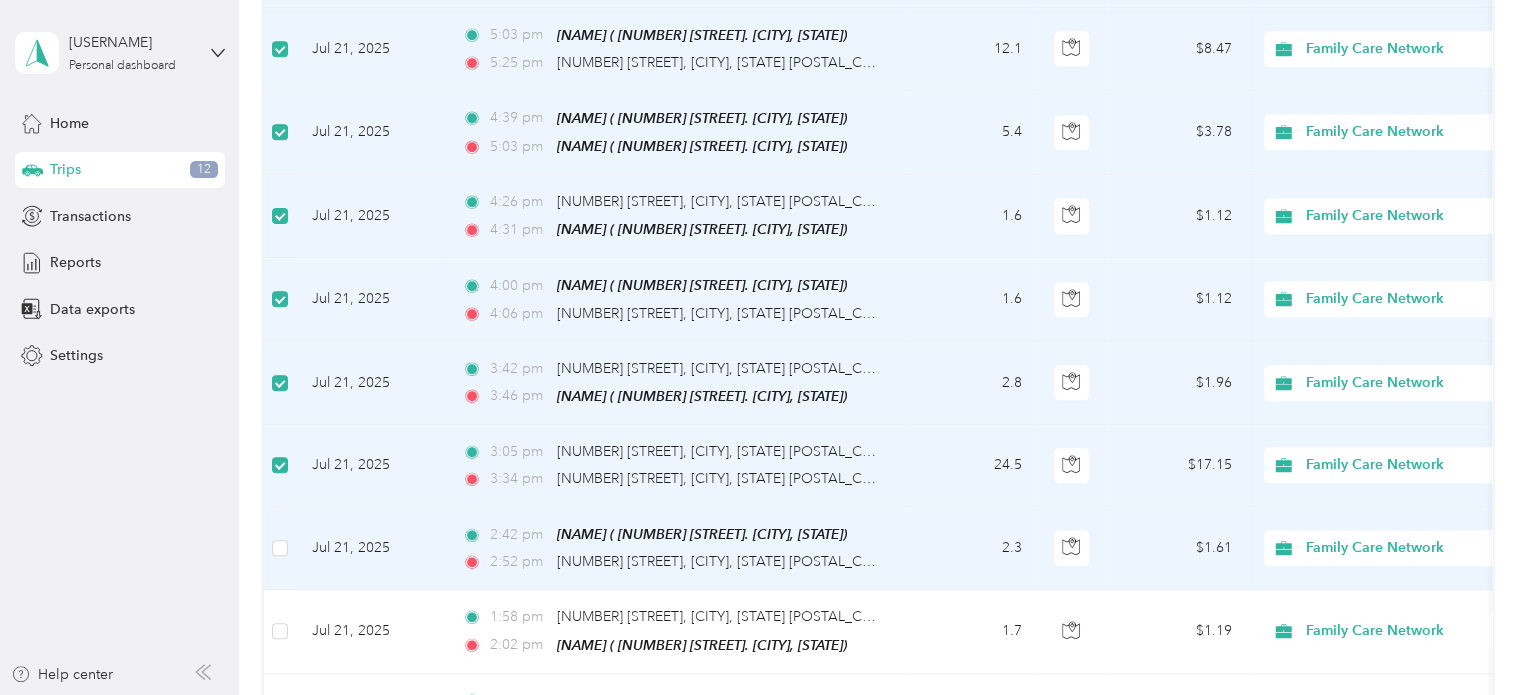 click on "Jul 21, 2025" at bounding box center (371, 548) 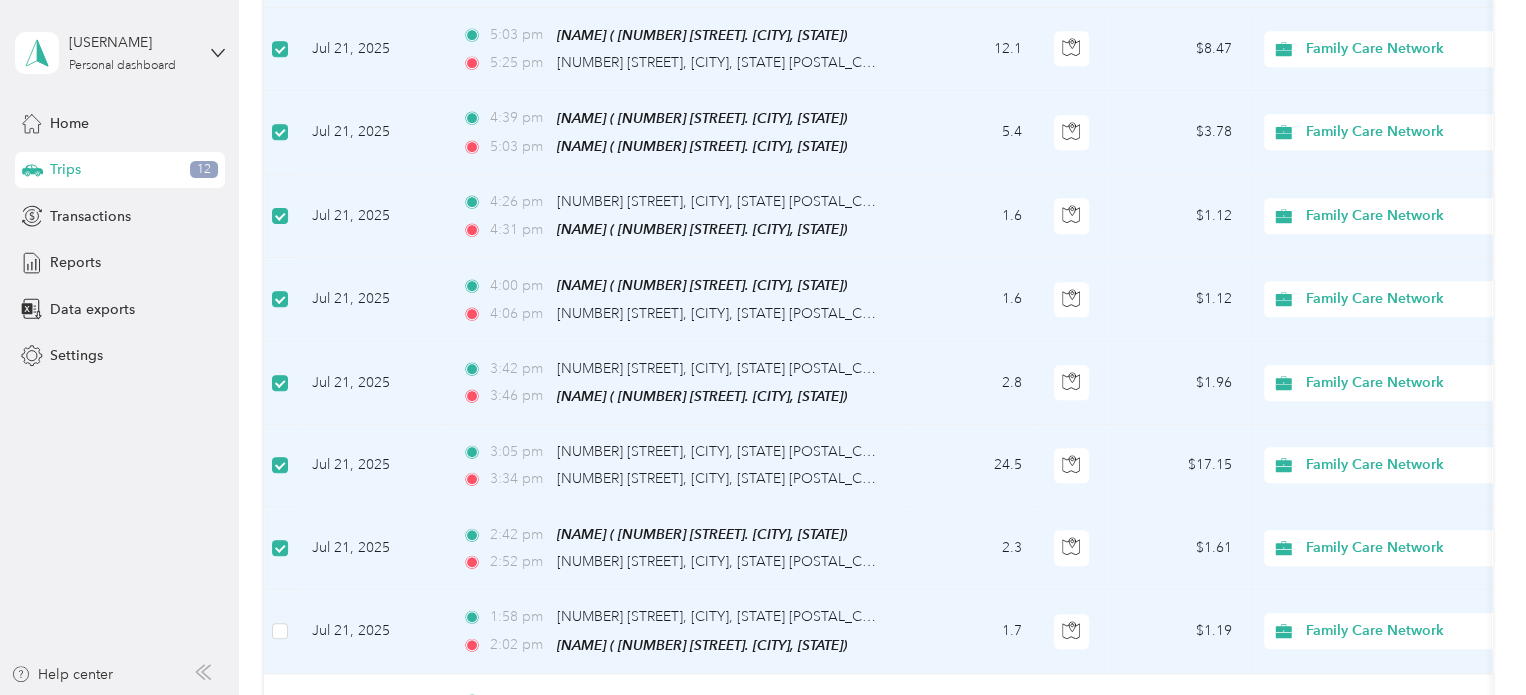click at bounding box center (280, 631) 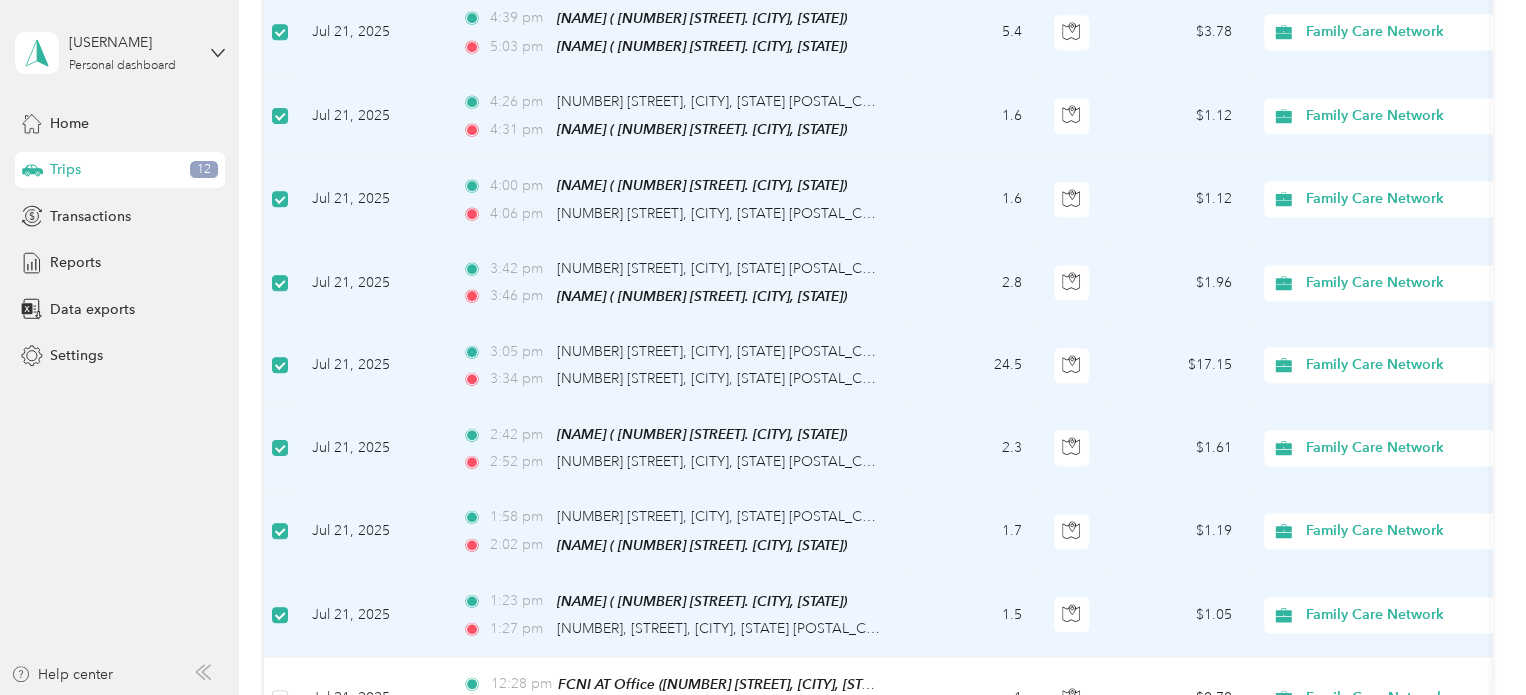 scroll, scrollTop: 8698, scrollLeft: 0, axis: vertical 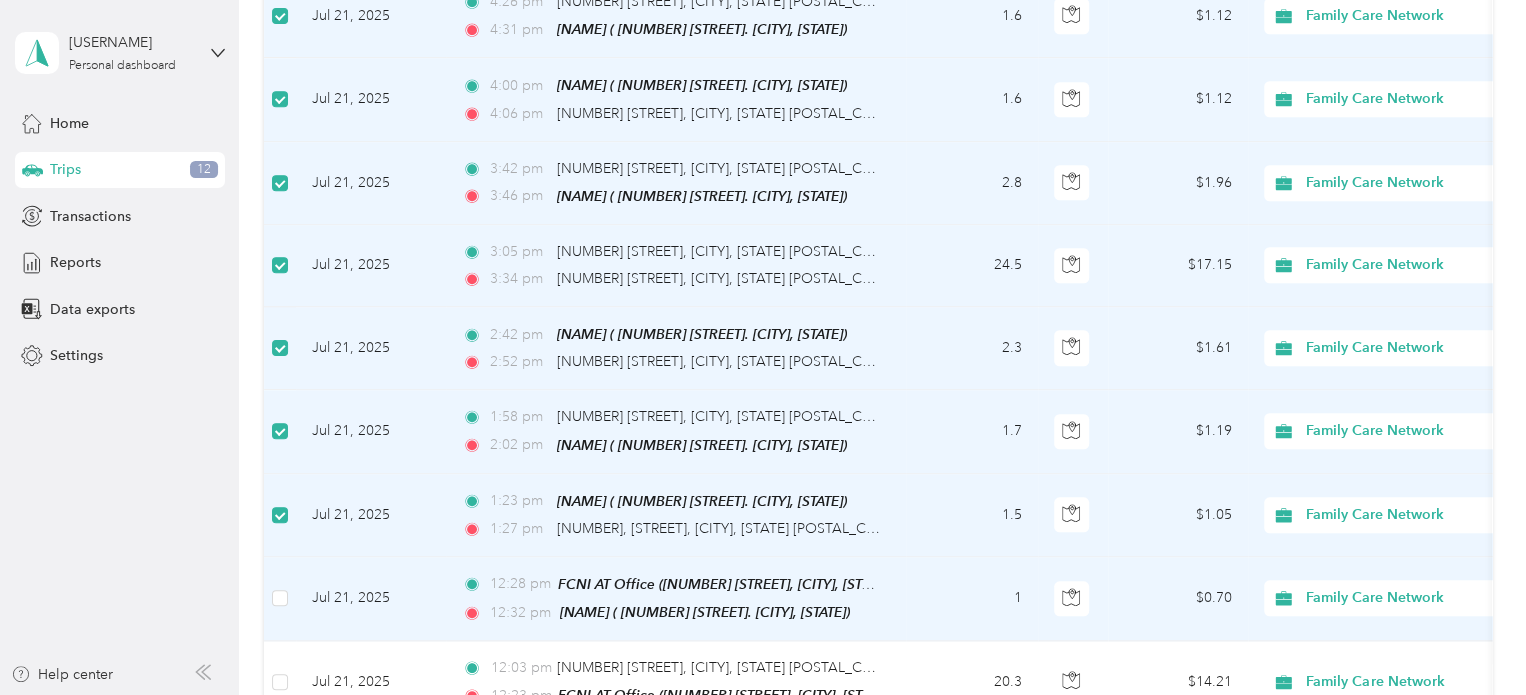 click at bounding box center (280, 599) 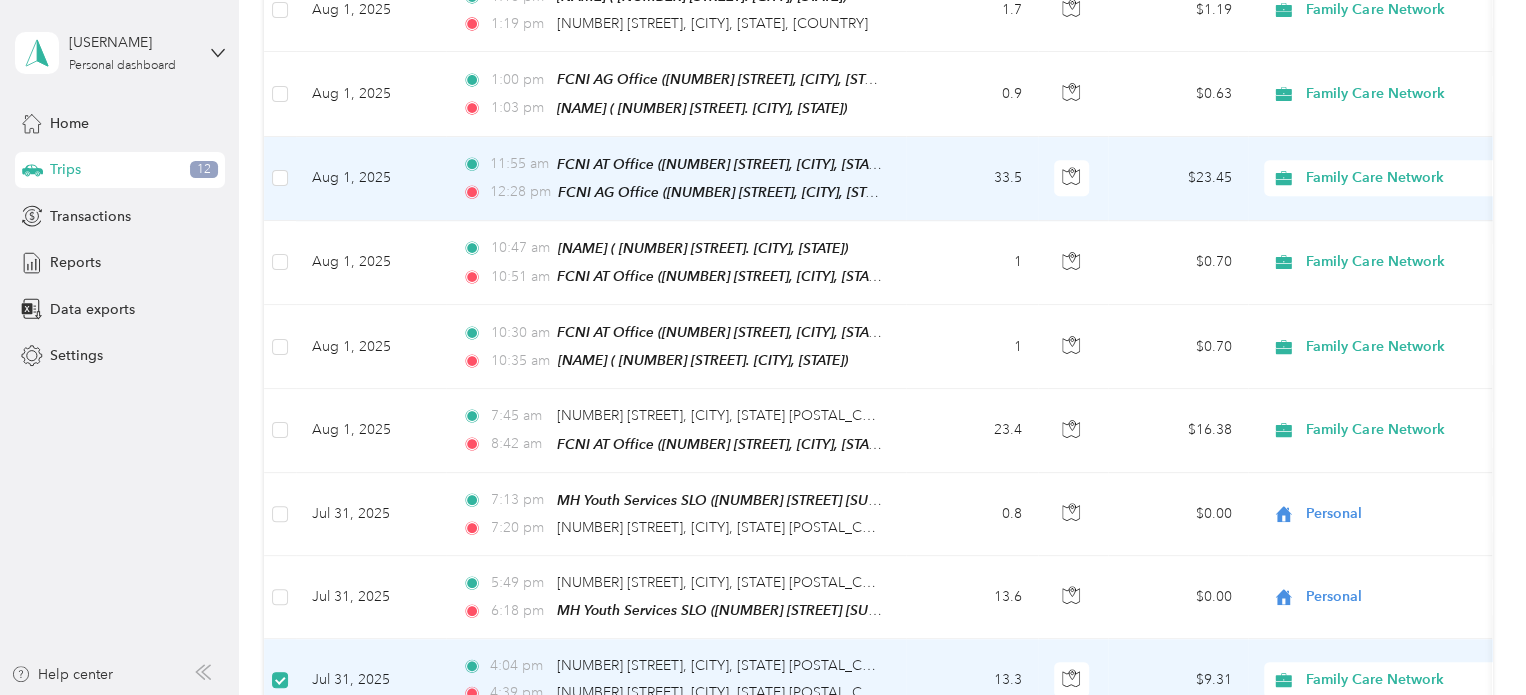 scroll, scrollTop: 0, scrollLeft: 0, axis: both 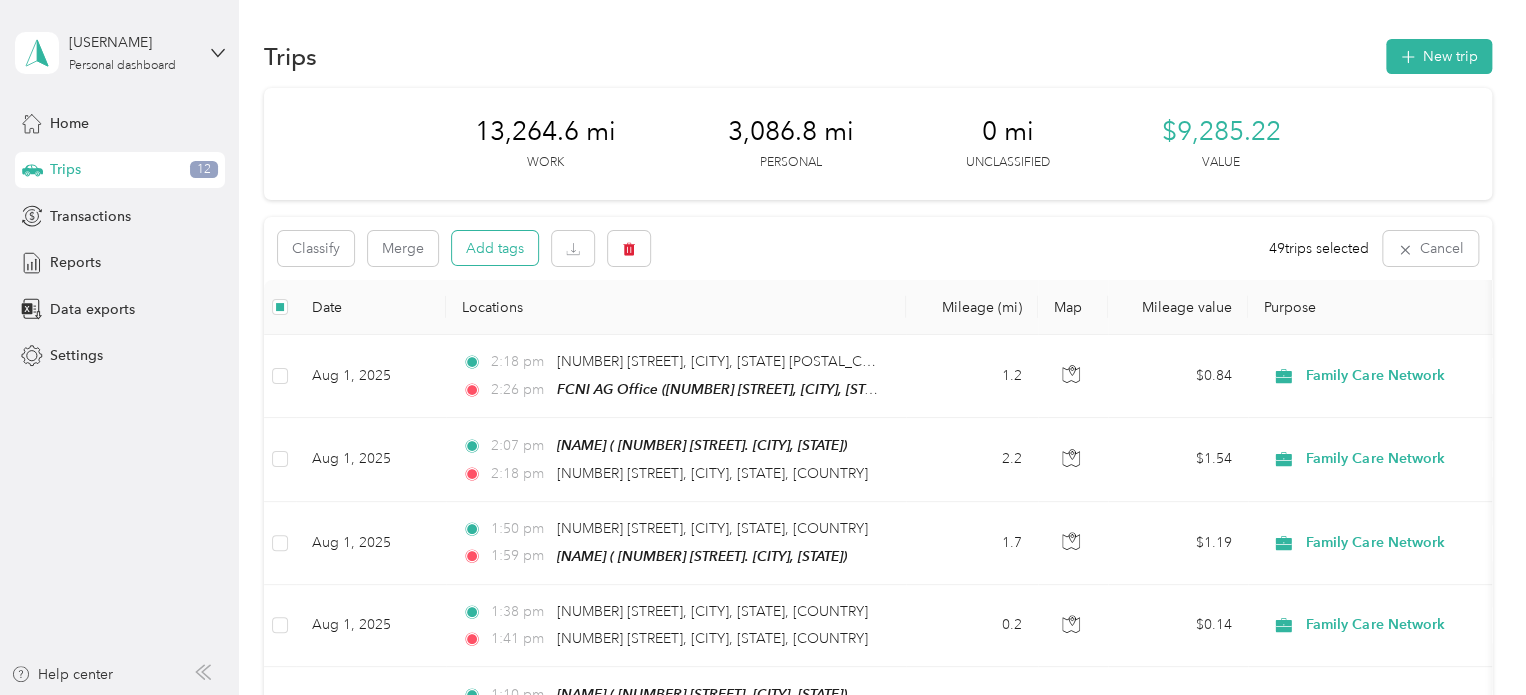 click on "Add tags" at bounding box center (495, 248) 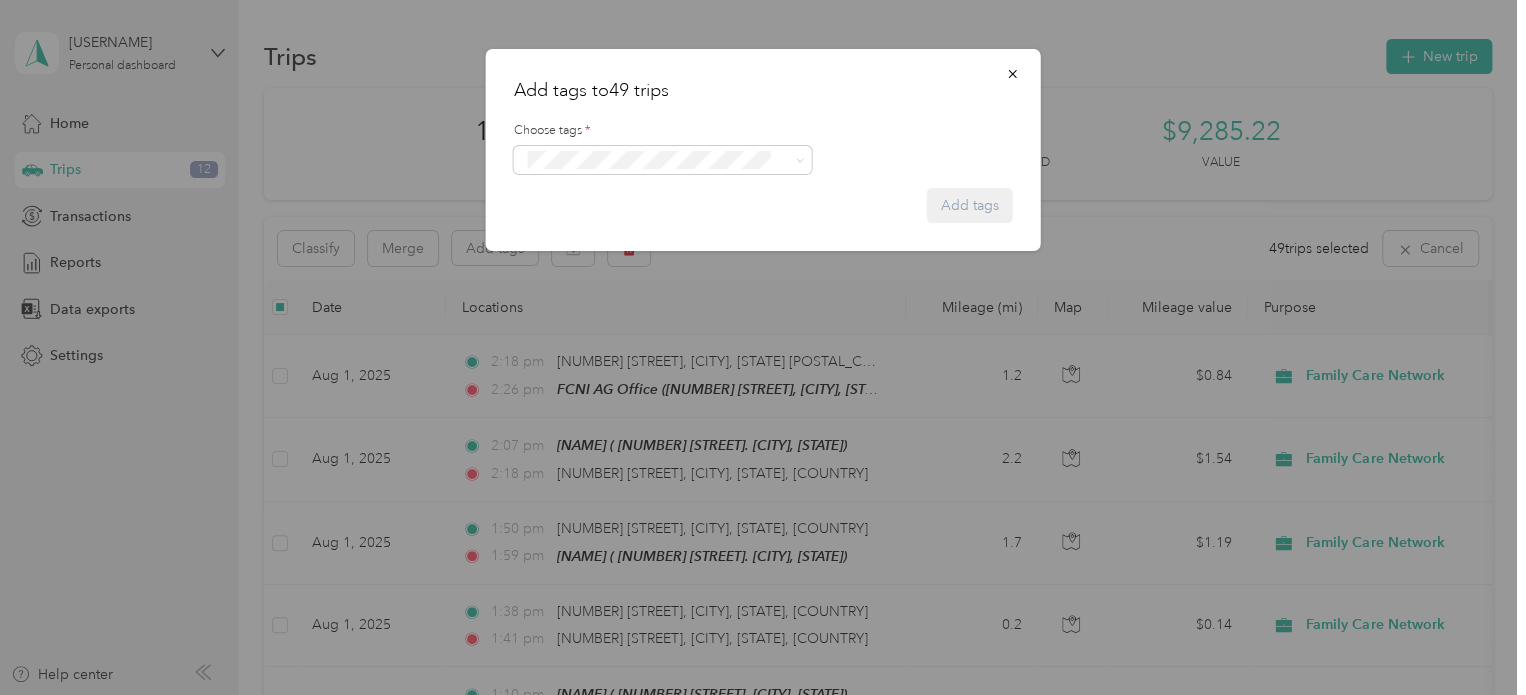 click on "Specialty Mhs" at bounding box center [662, 187] 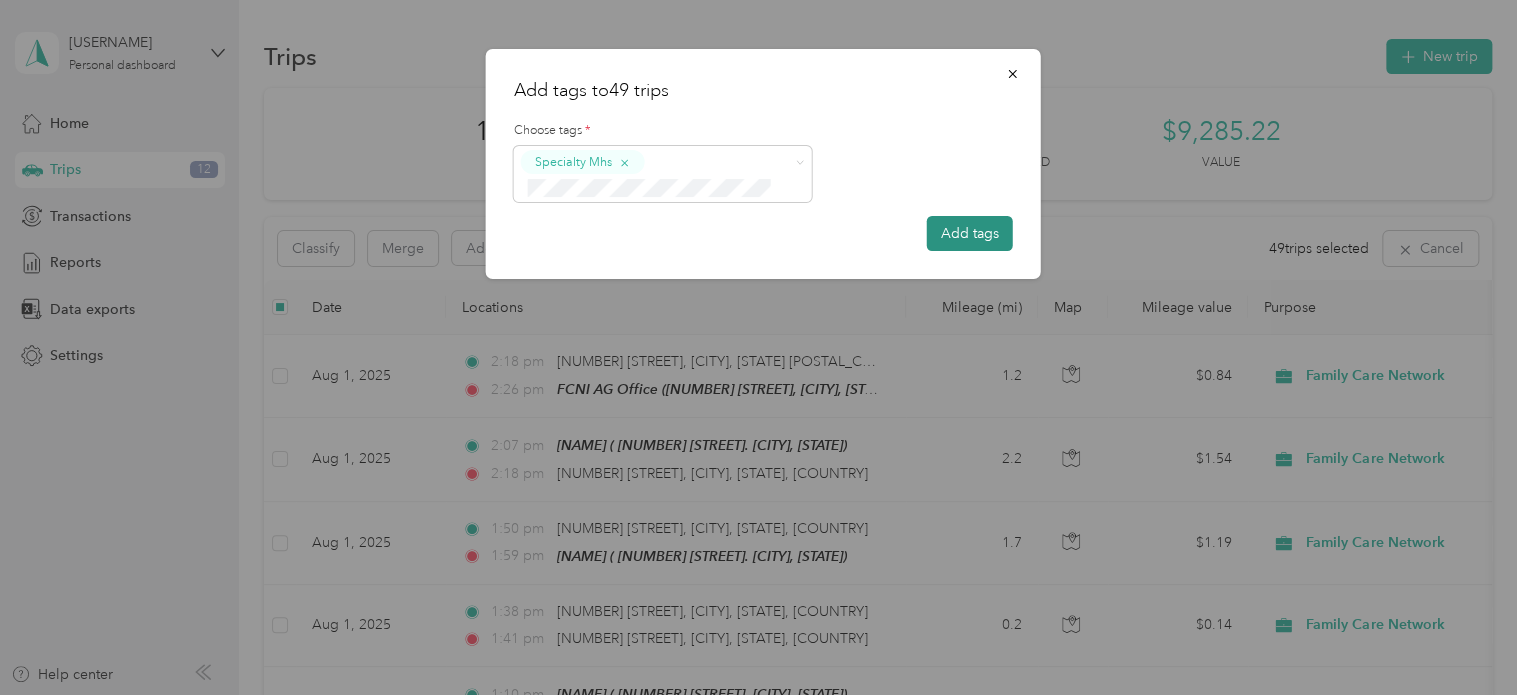 click on "Add tags" at bounding box center [970, 233] 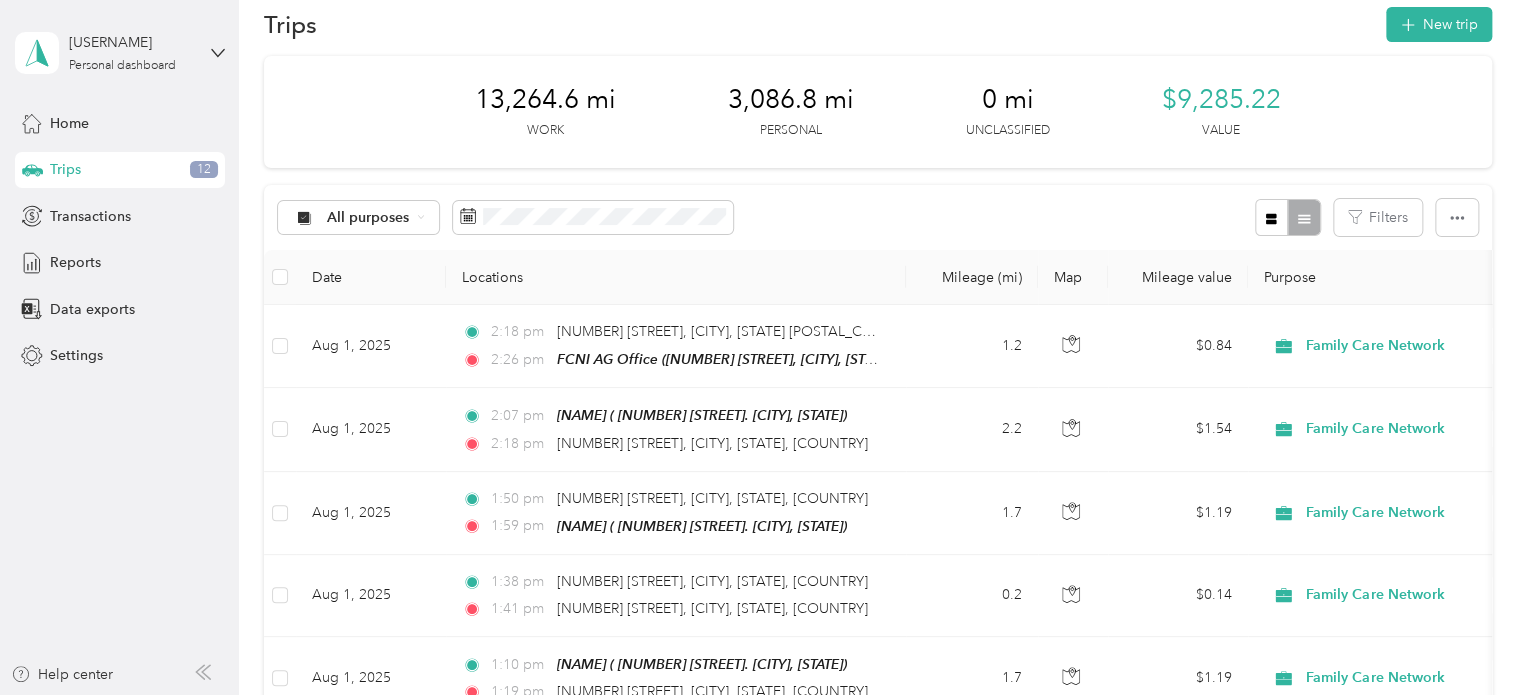 scroll, scrollTop: 0, scrollLeft: 0, axis: both 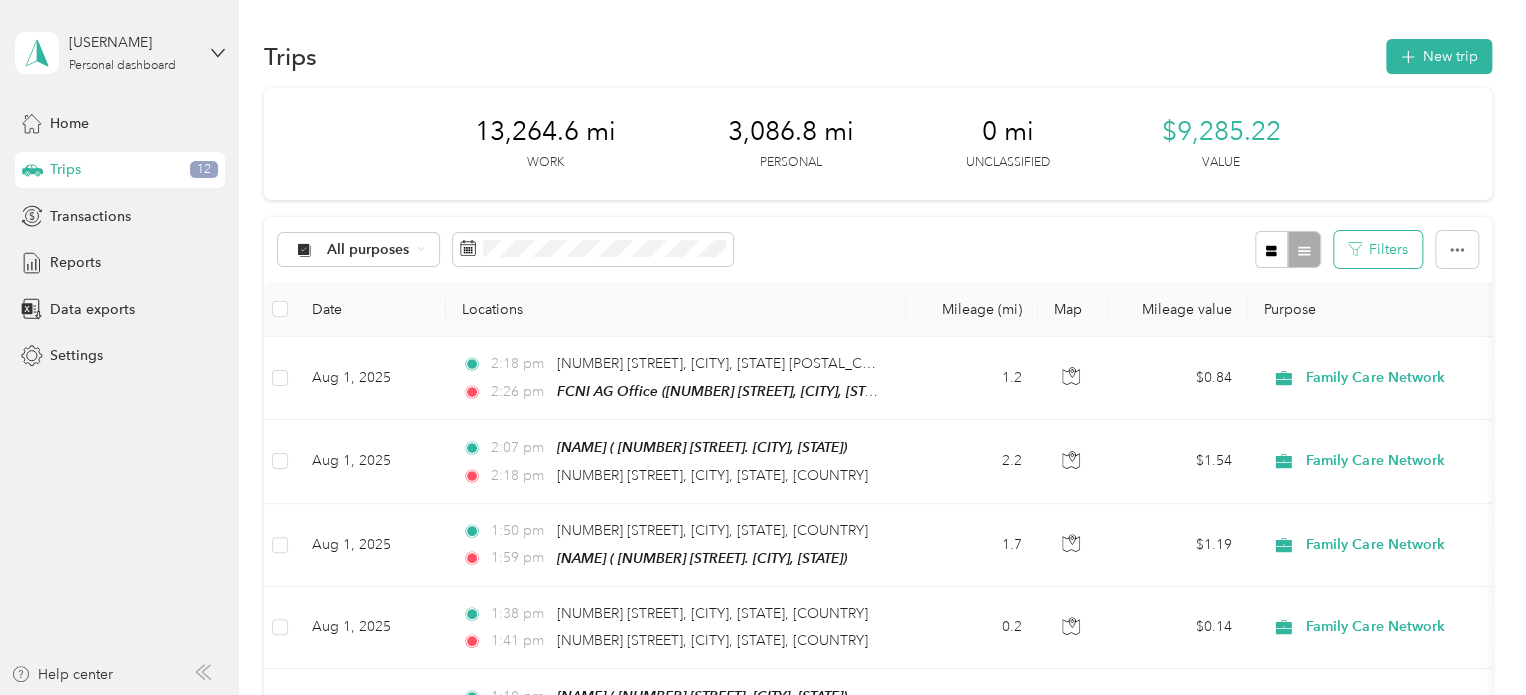 click 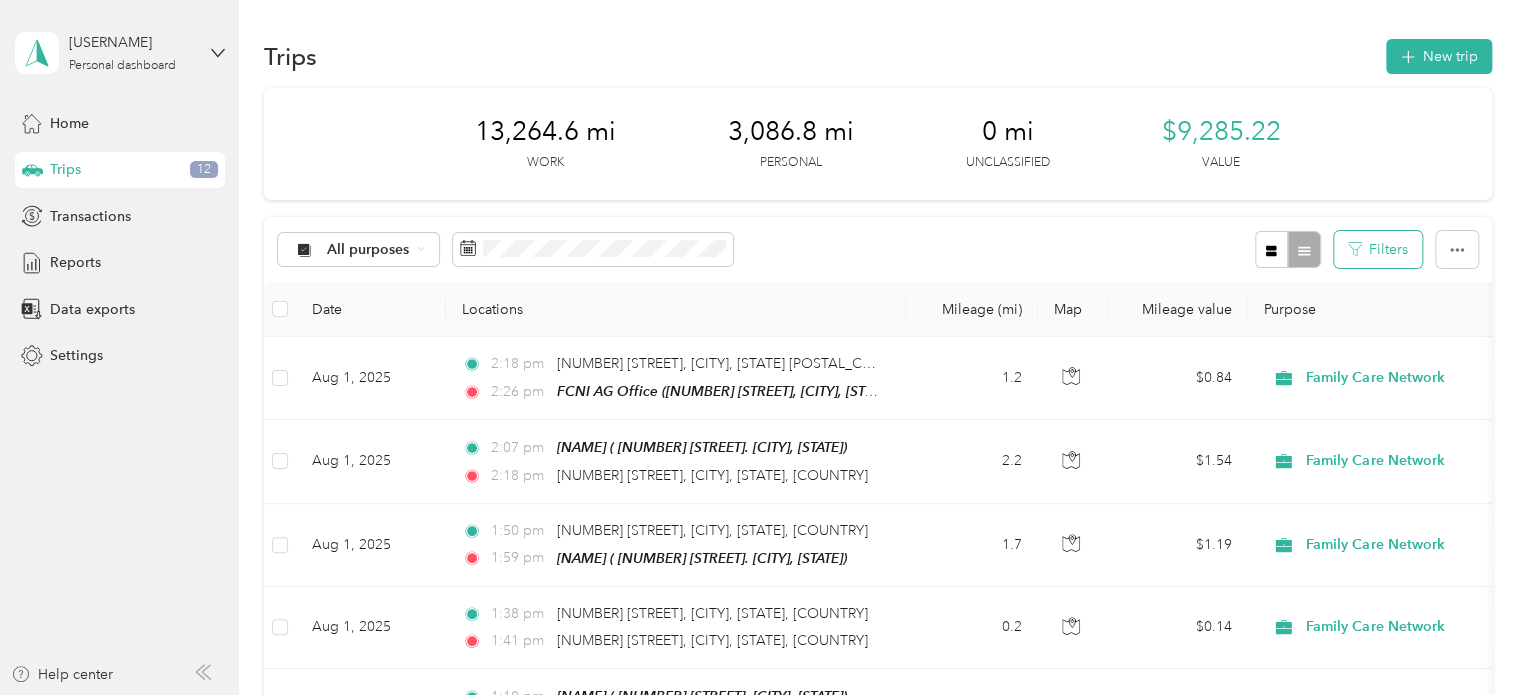 click on "Filters" at bounding box center (1378, 249) 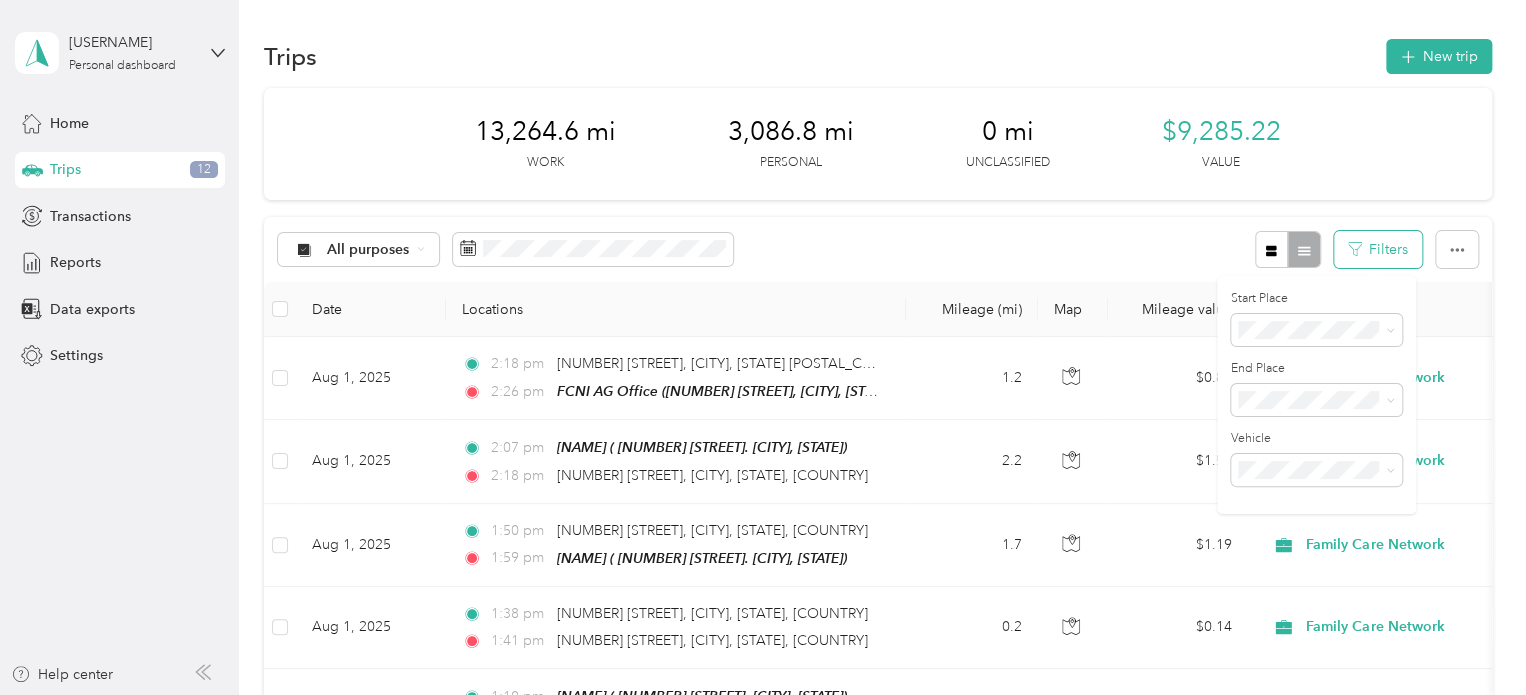 drag, startPoint x: 1357, startPoint y: 253, endPoint x: 1370, endPoint y: 238, distance: 19.849434 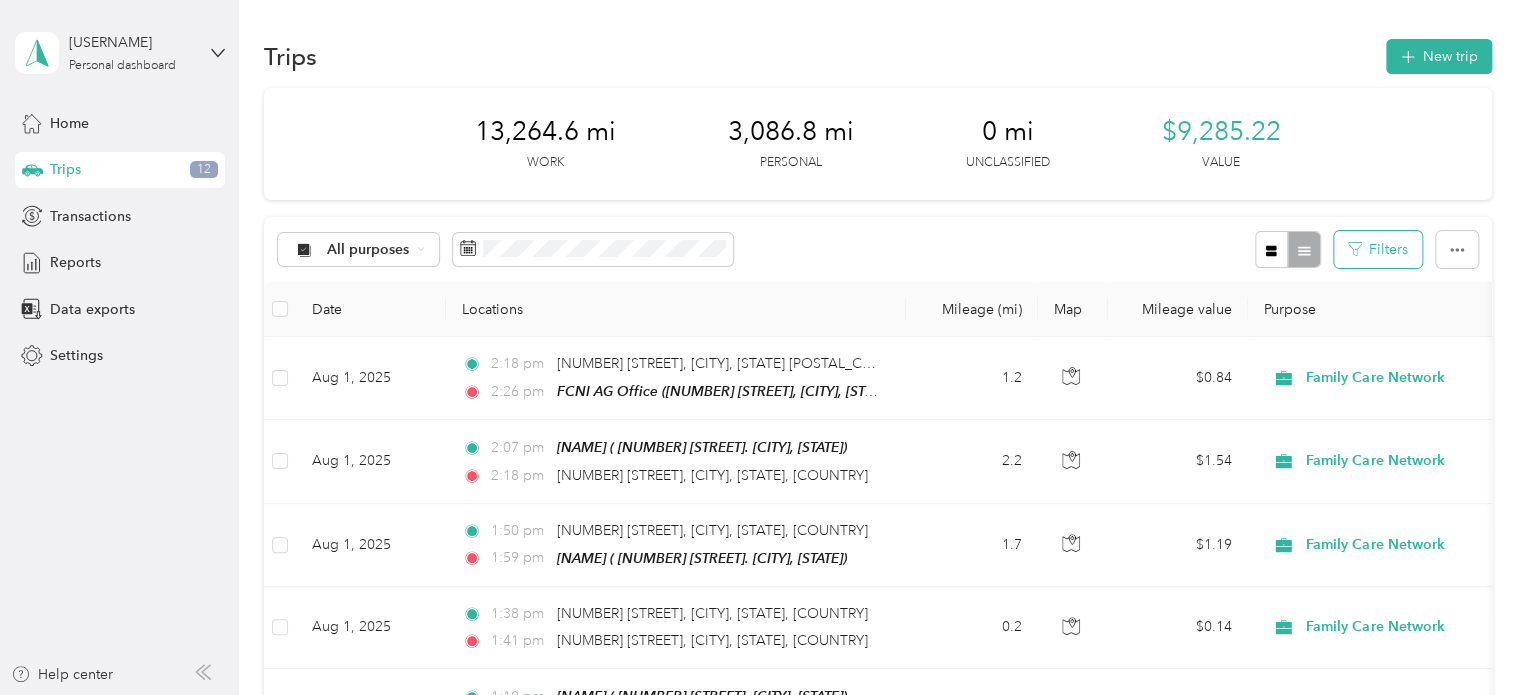 click on "Filters" at bounding box center [1378, 249] 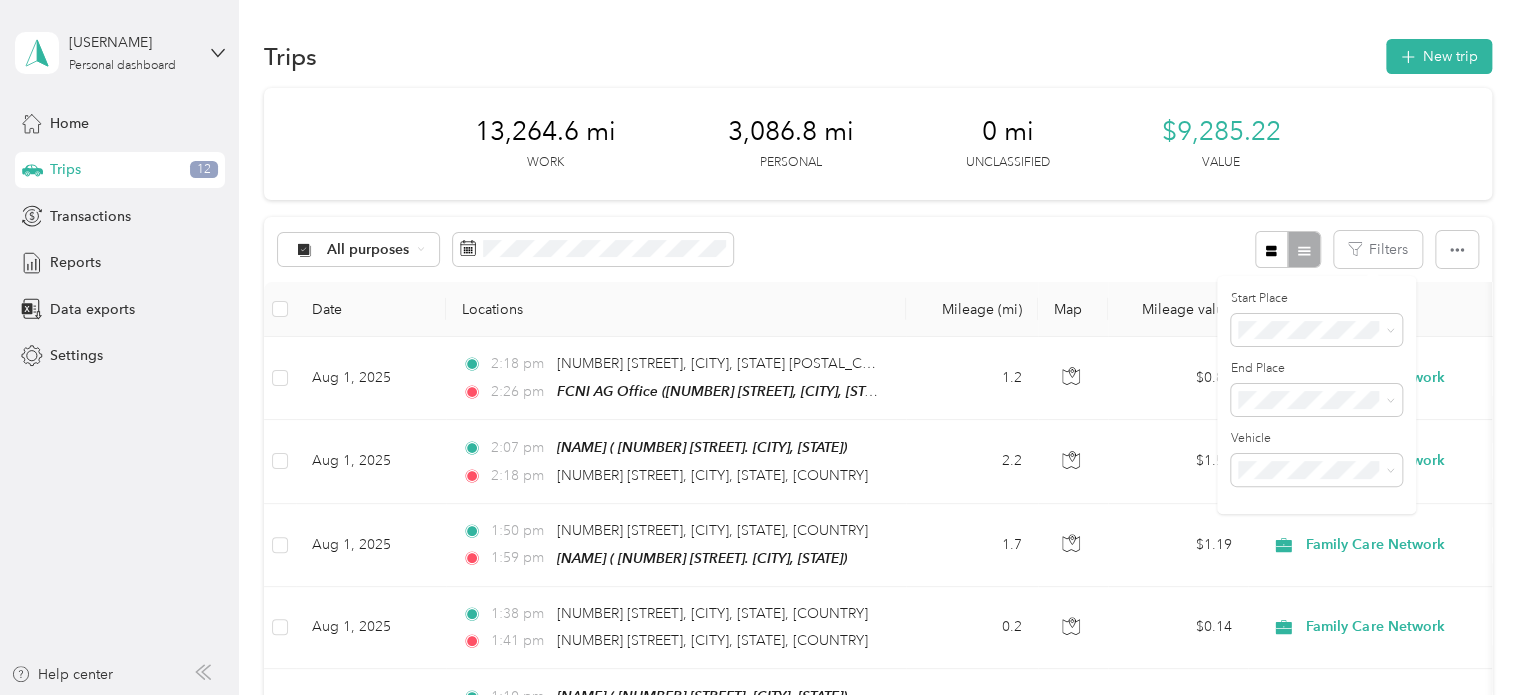 click on "Work [NUMBER]   mi Personal [NUMBER]   mi Unclassified $[NUMBER] Value All purposes Filters Date Locations Mileage (mi) Map Mileage value Purpose Track Method Report                     [MONTH] [DAY], [YEAR] [TIME] [NUMBER] [STREET], [CITY], [STATE] [POSTAL_CODE], USA  [TIME] FCNI AG Office ([NUMBER] [STREET], [CITY], [STATE]) [NUMBER] $[NUMBER] Family Care Network GPS [MONTH] [DAY] - [DAY], [YEAR] [MONTH] [DAY], [YEAR] [TIME] [NAME]  ( [NUMBER] [STREET].  [CITY], [STATE]) [TIME] [NUMBER] [STREET], [CITY], [STATE], [COUNTRY] [NUMBER] $[NUMBER] Family Care Network Manual [MONTH] [DAY] - [DAY], [YEAR] [MONTH] [DAY], [YEAR] [TIME] [NUMBER] [STREET], [CITY], [STATE], [COUNTRY] [TIME] [NAME]  Manual Family Care Network [NUMBER].[NUMBER] $[NUMBER]" at bounding box center [878, 5458] 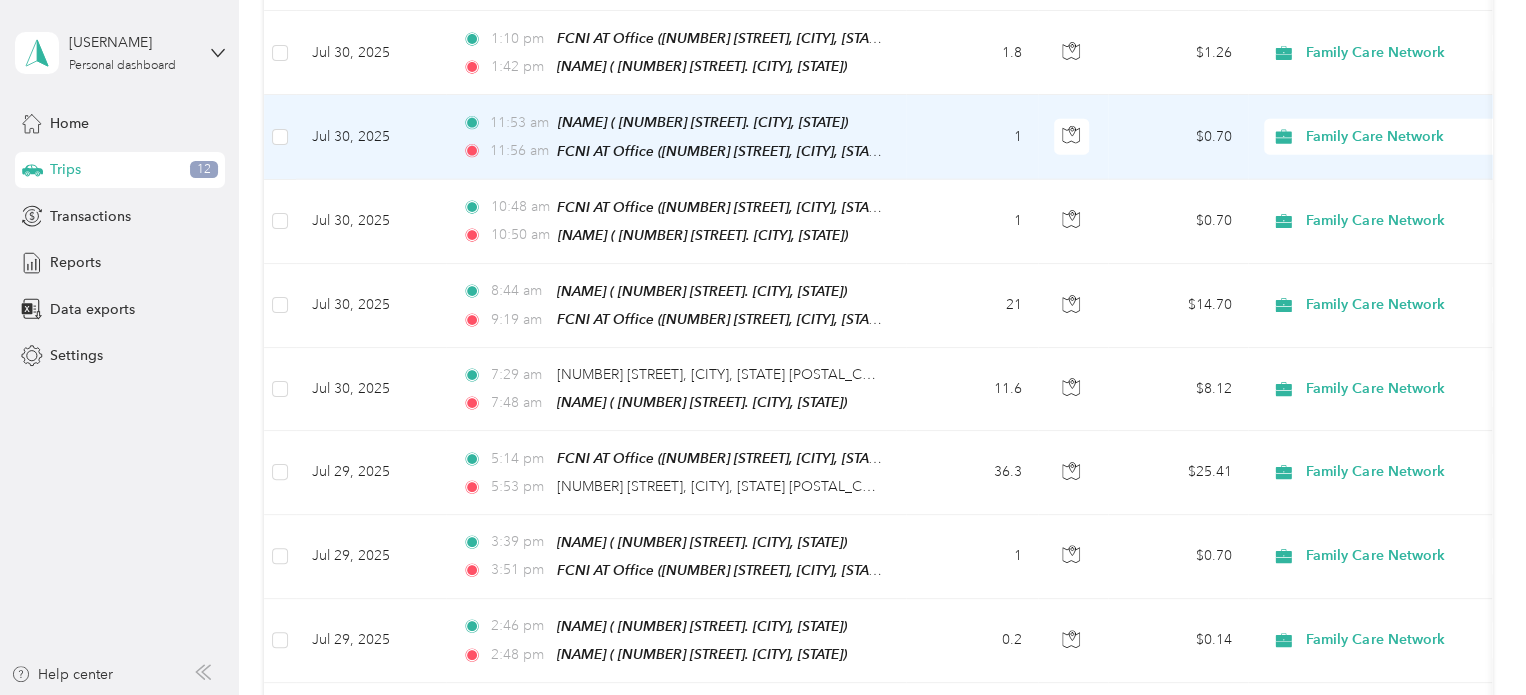 scroll, scrollTop: 2700, scrollLeft: 0, axis: vertical 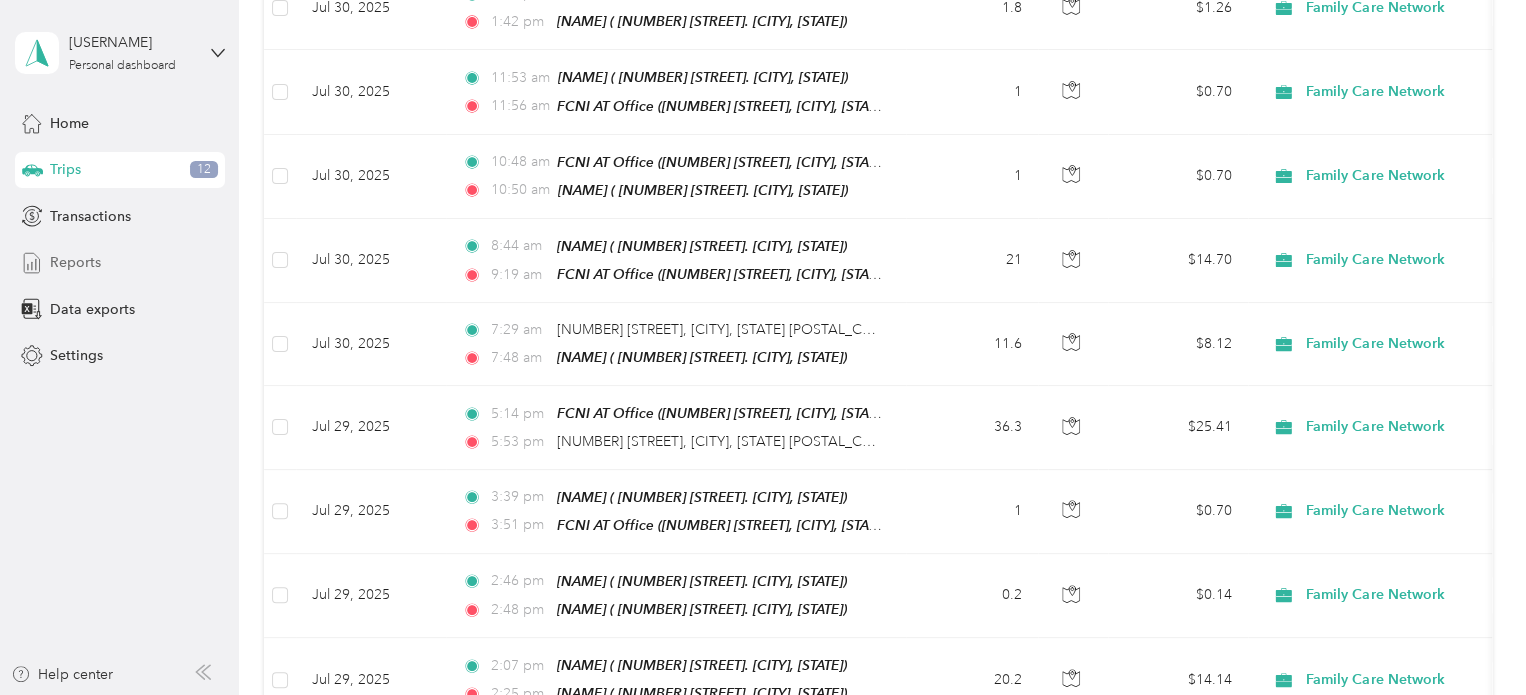 click on "Reports" at bounding box center (120, 263) 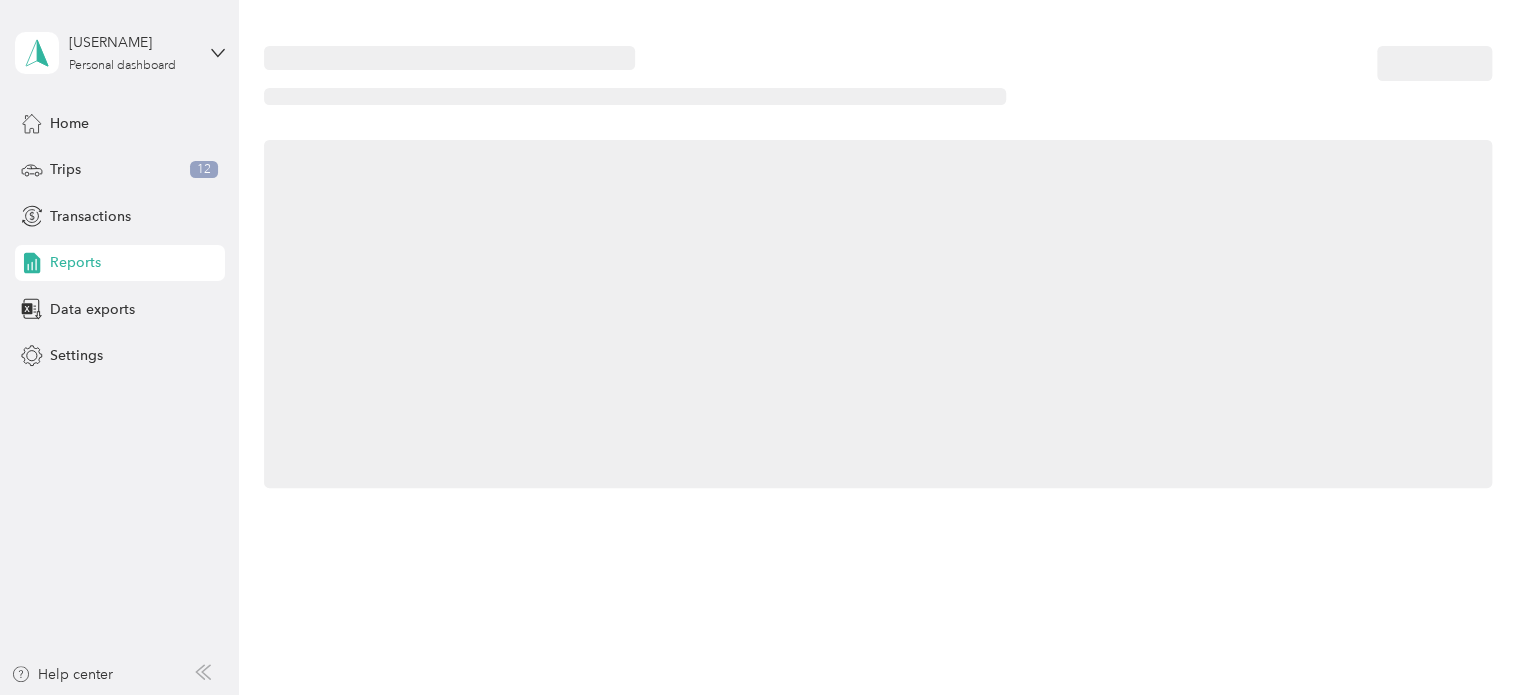 scroll, scrollTop: 0, scrollLeft: 0, axis: both 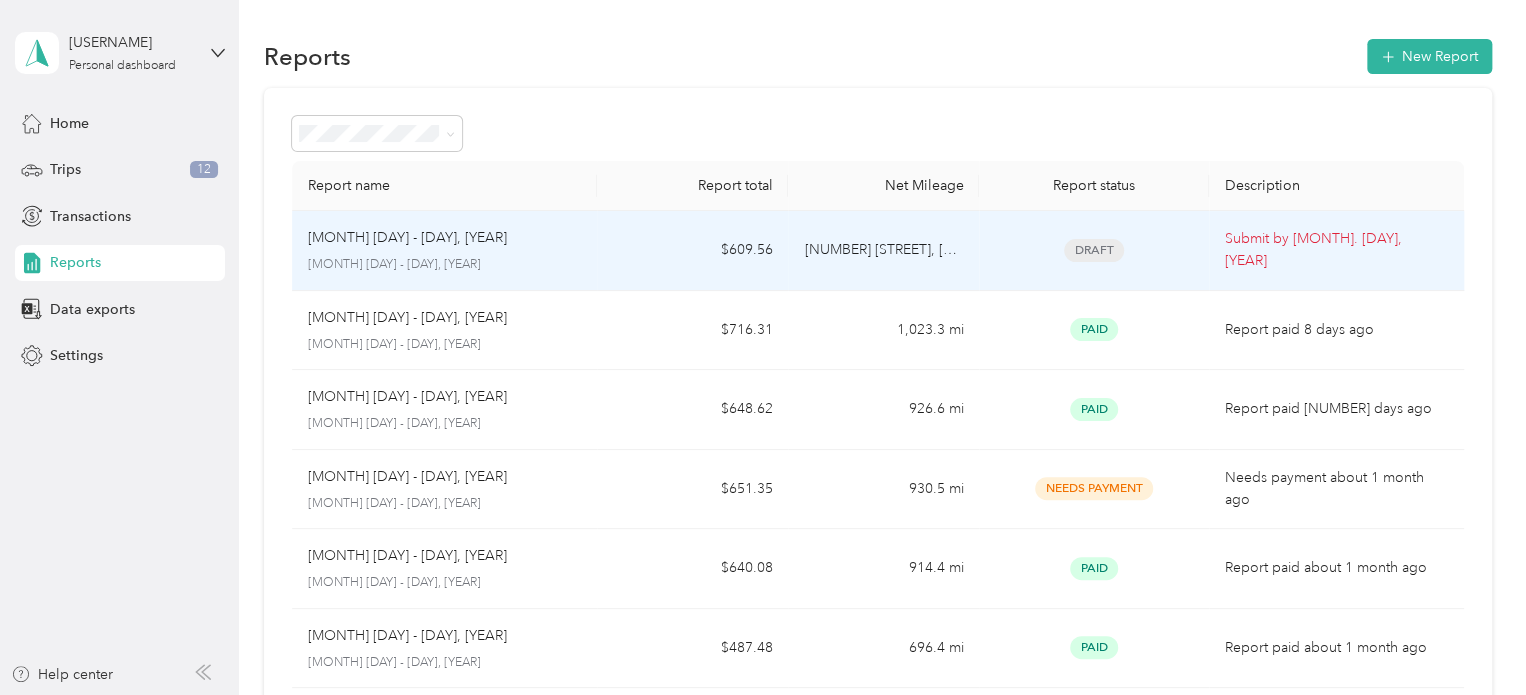 click on "[MONTH] [DAY] - [DAY], [YEAR]" at bounding box center (407, 238) 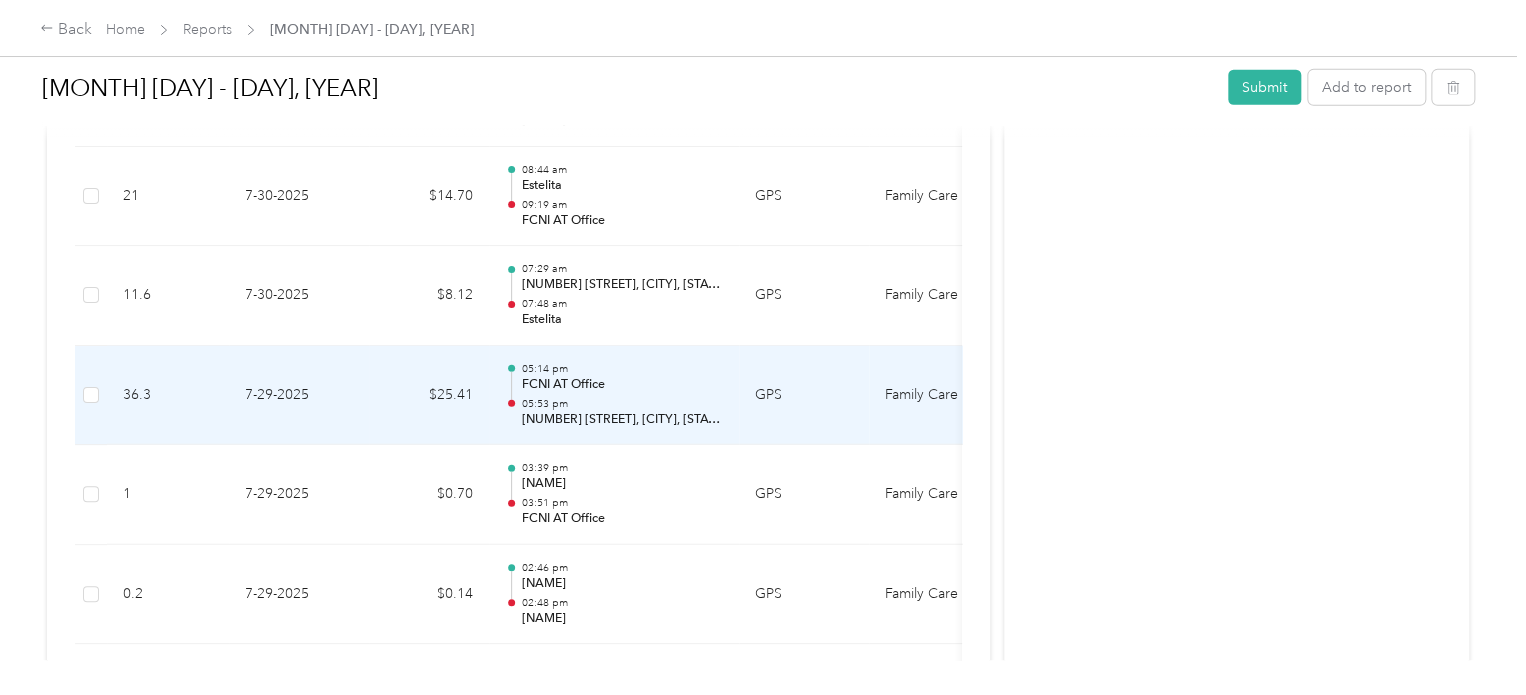 scroll, scrollTop: 3200, scrollLeft: 0, axis: vertical 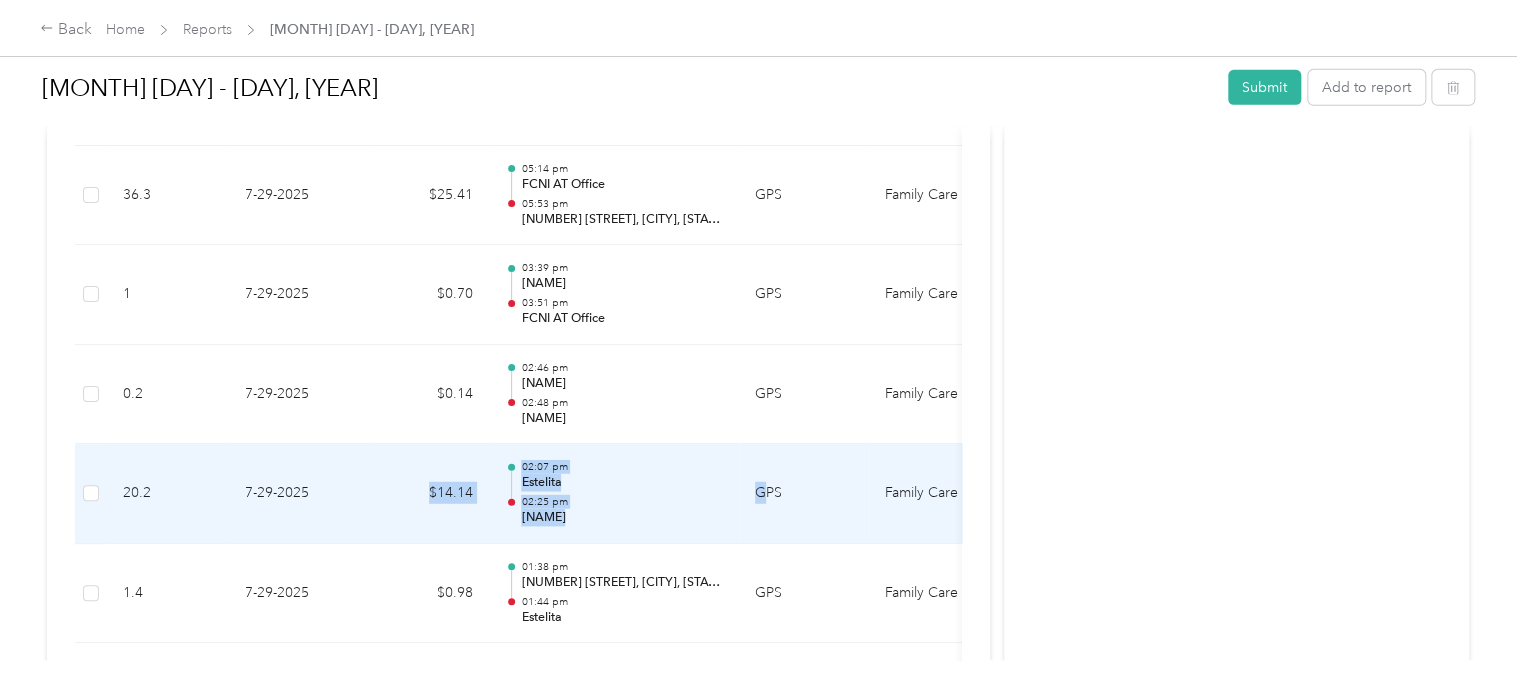 drag, startPoint x: 431, startPoint y: 479, endPoint x: 763, endPoint y: 503, distance: 332.86633 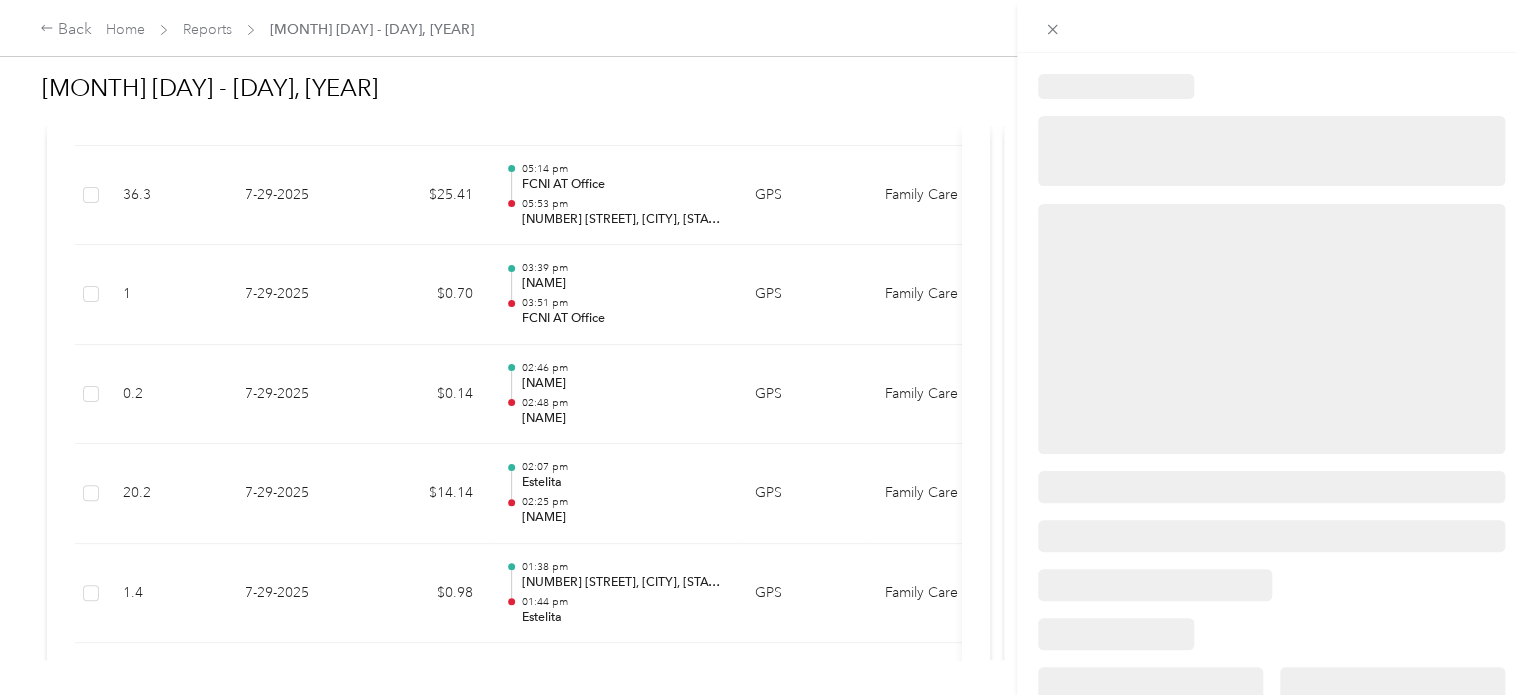 click at bounding box center [763, 347] 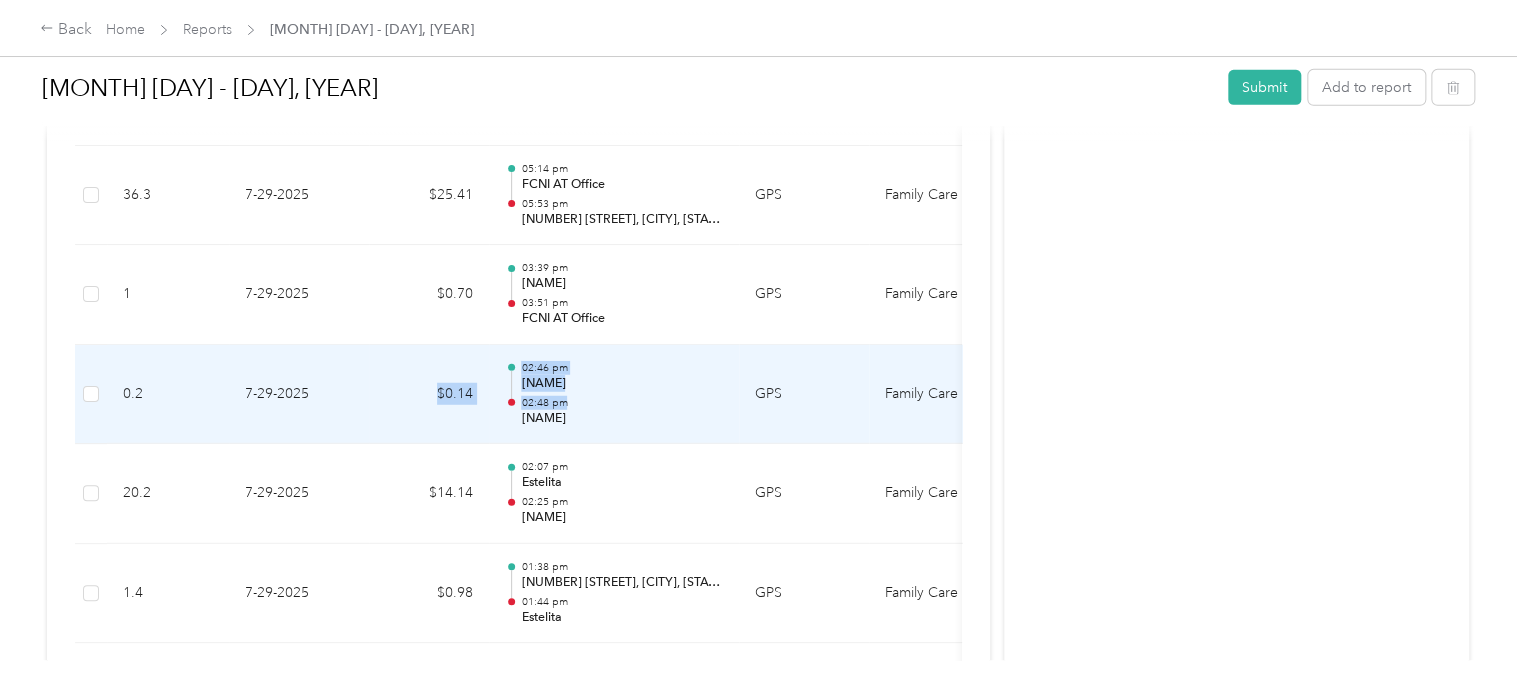 drag, startPoint x: 684, startPoint y: 390, endPoint x: 430, endPoint y: 359, distance: 255.88474 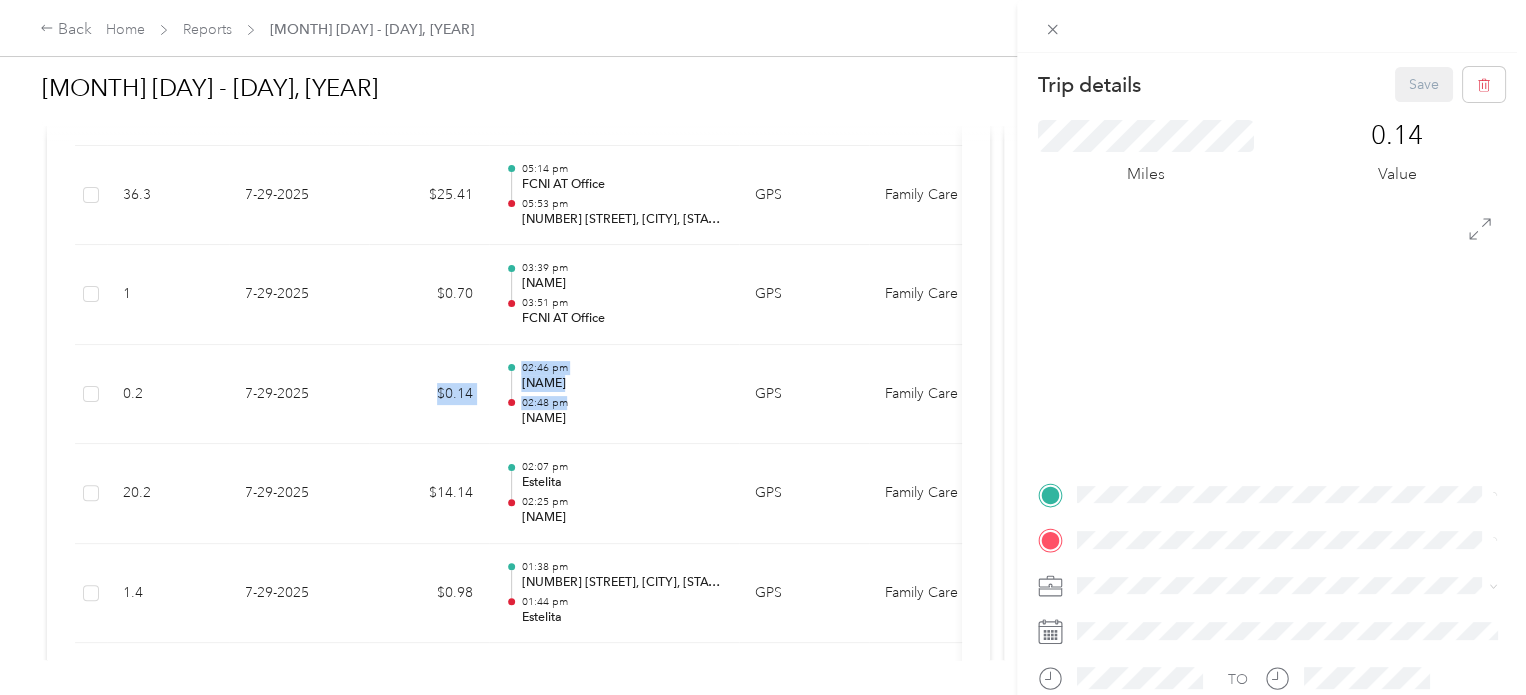 click on "Trip details Save This trip cannot be edited because it is either under review, approved, or paid. Contact your Team Manager to edit it. Miles [NUMBER] Value  TO Specialty Mhs Add photo" at bounding box center (763, 347) 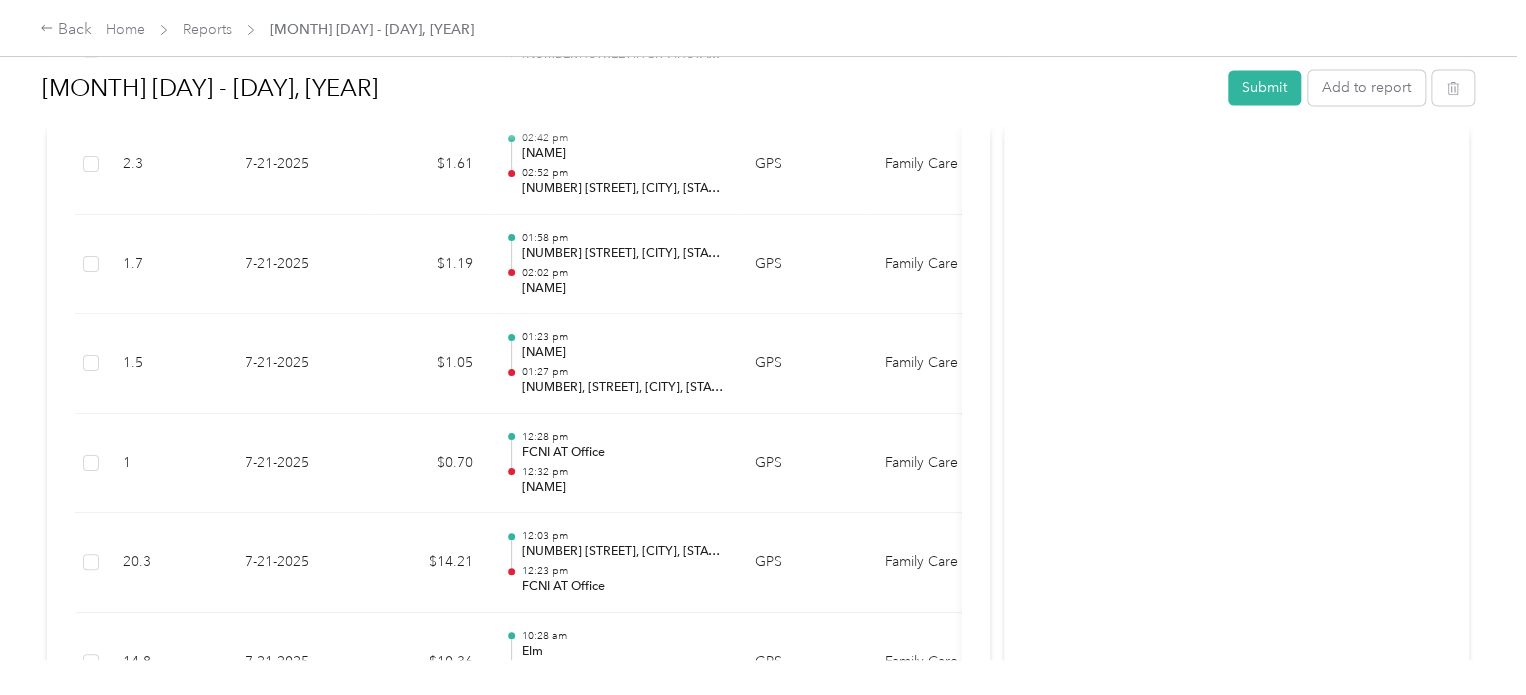 scroll, scrollTop: 9596, scrollLeft: 0, axis: vertical 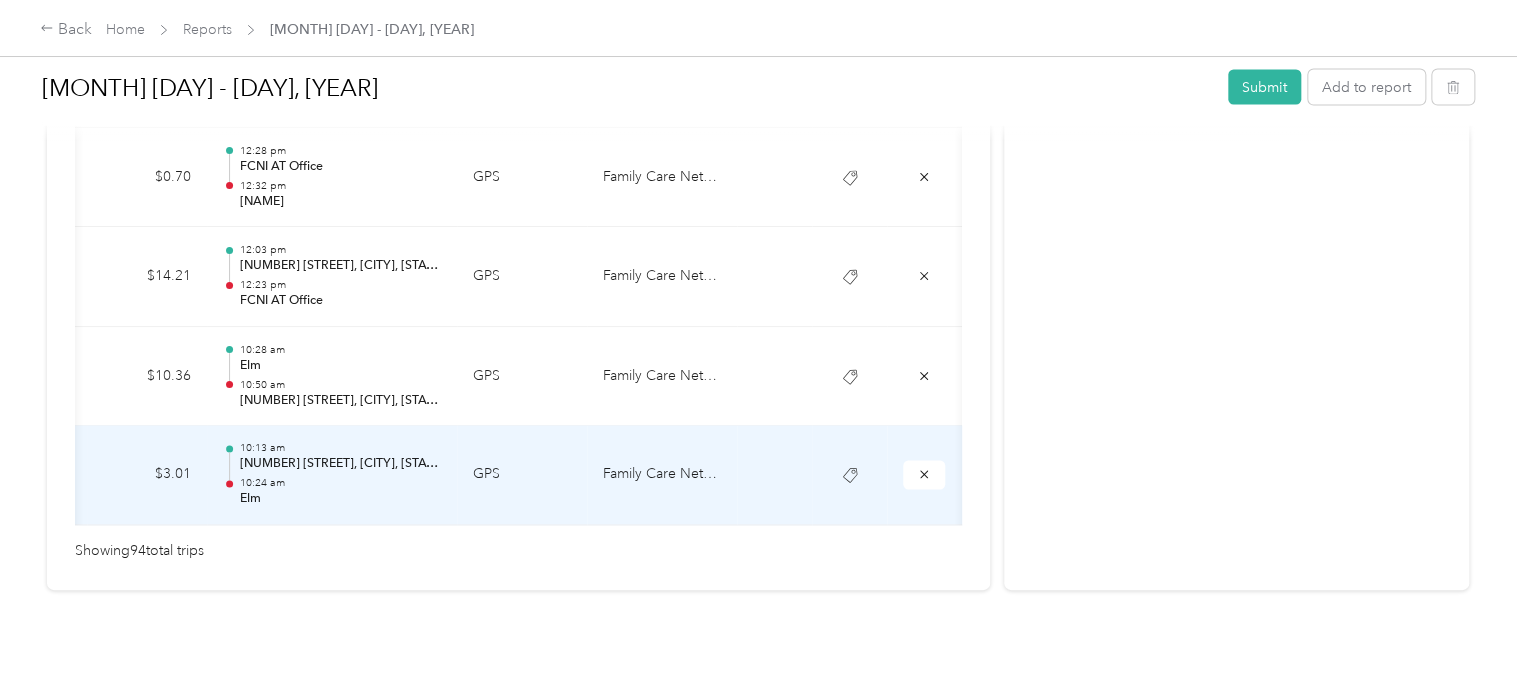 click on "Back Home Reports [MONTH] [DAY] - [DAY], [YEAR] [MONTH] [DAY] - [DAY], [YEAR] Submit Add to report Due in [NUMBER] days.  Submit this report by   [MONTH]. [DAY], [YEAR] Draft Draft, awaiting submission View  activity & comments Report Summary Mileage Total $[NUMBER] Recorded miles [NUMBER]   mi Variable rate   $ [NUMBER] / mi Expense Total $ [NUMBER] Report total $[NUMBER] Report details Report ID [REPORT_ID] Report period [MONTH] [DAY] - [DAY], [YEAR] Pay period shown after submission Submitter [USERNAME] Submitted on - Approvers shown after submission Trips ([NUMBER]) Expense ([NUMBER]) Miles Trip Date Value Location Track Method Purpose Notes Tags                     [NUMBER].[NUMBER] [DATE] $[NUMBER] [TIME] [NUMBER] [STREET], [CITY], [STATE] [POSTAL_CODE], USA  [TIME] FCNI AG Office GPS Family Care Network [NUMBER].[NUMBER] [DATE] $[NUMBER] [TIME] [NAME]  [TIME] [NUMBER] [STREET], [CITY], [STATE], [COUNTRY] Manual Family Care Network [NUMBER].[NUMBER] [DATE] $[NUMBER] [TIME] [NUMBER] [STREET], [CITY], [STATE], [COUNTRY] [TIME] [NAME]  Manual Family Care Network [NUMBER].[NUMBER] $[NUMBER]" at bounding box center (758, 347) 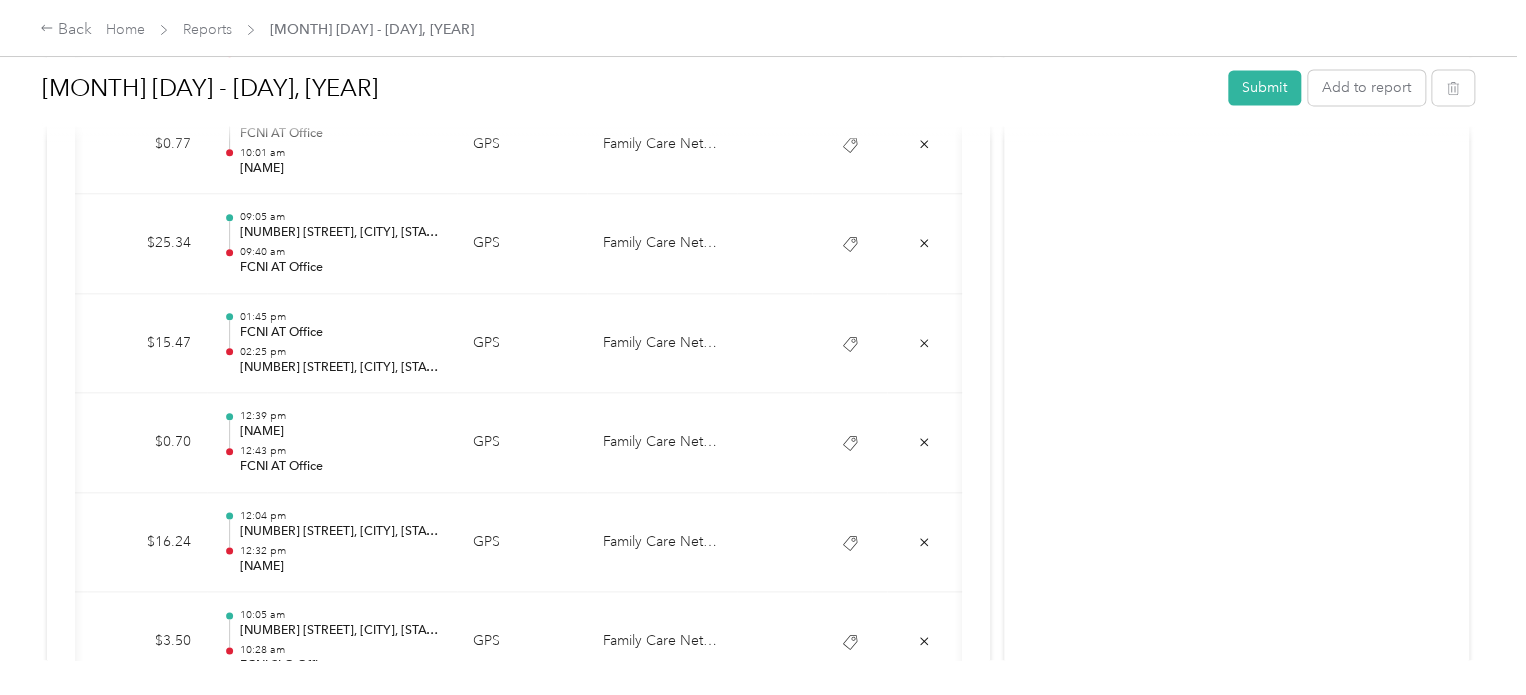 scroll, scrollTop: 5396, scrollLeft: 0, axis: vertical 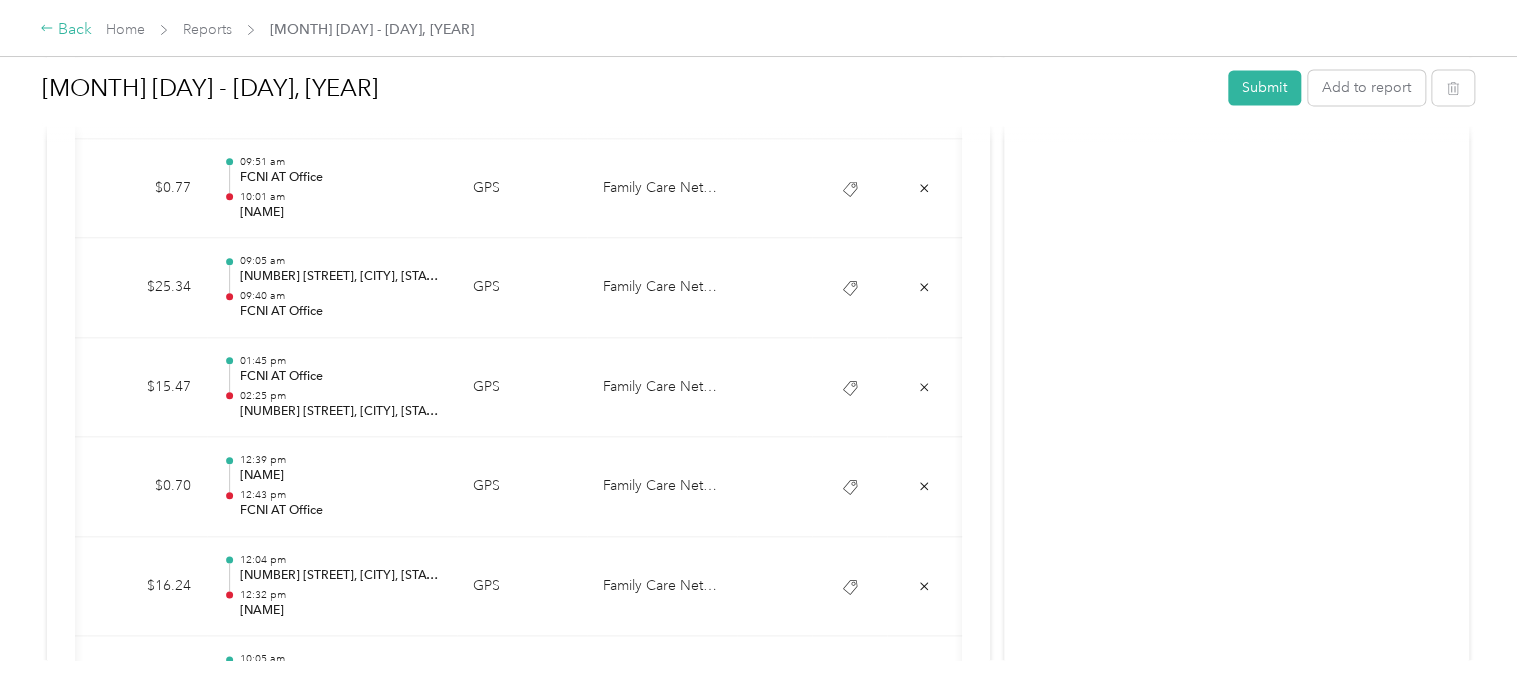 click on "Back" at bounding box center [66, 30] 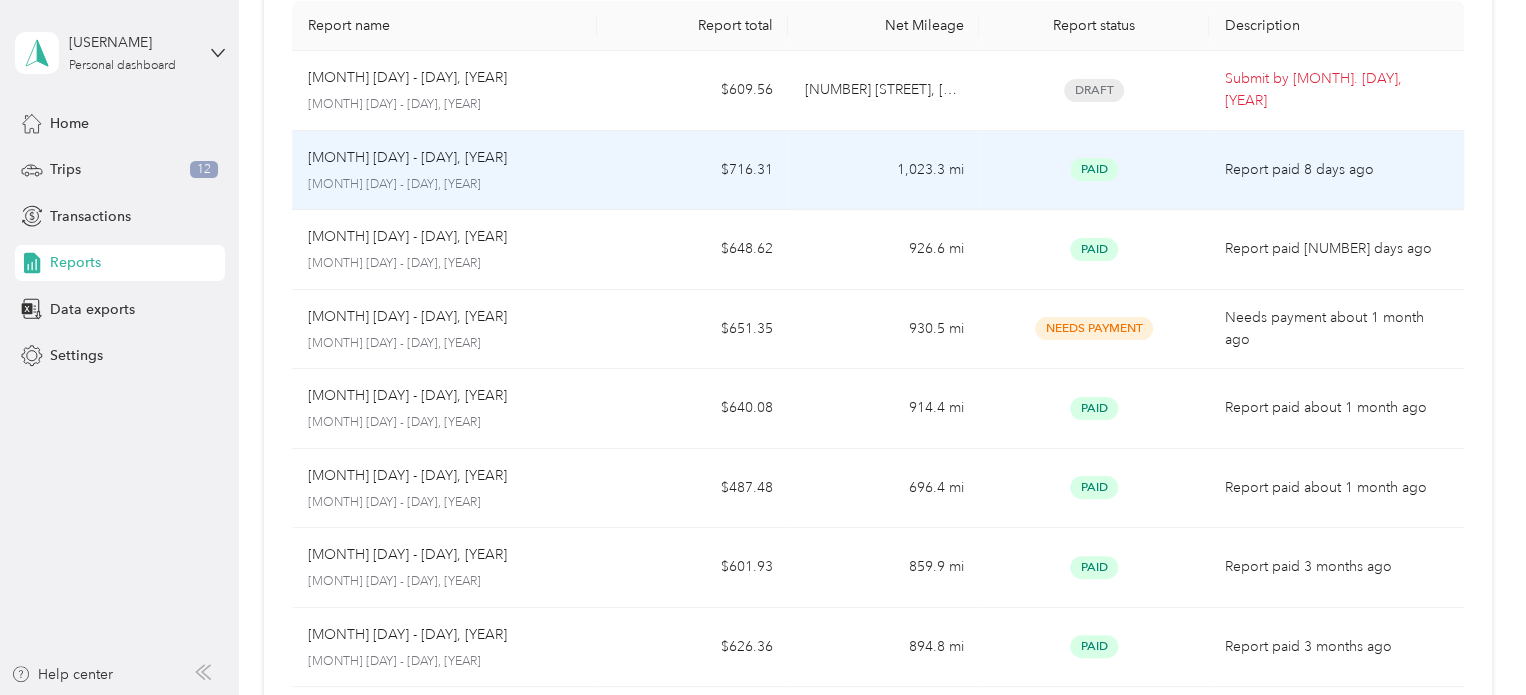 scroll, scrollTop: 0, scrollLeft: 0, axis: both 